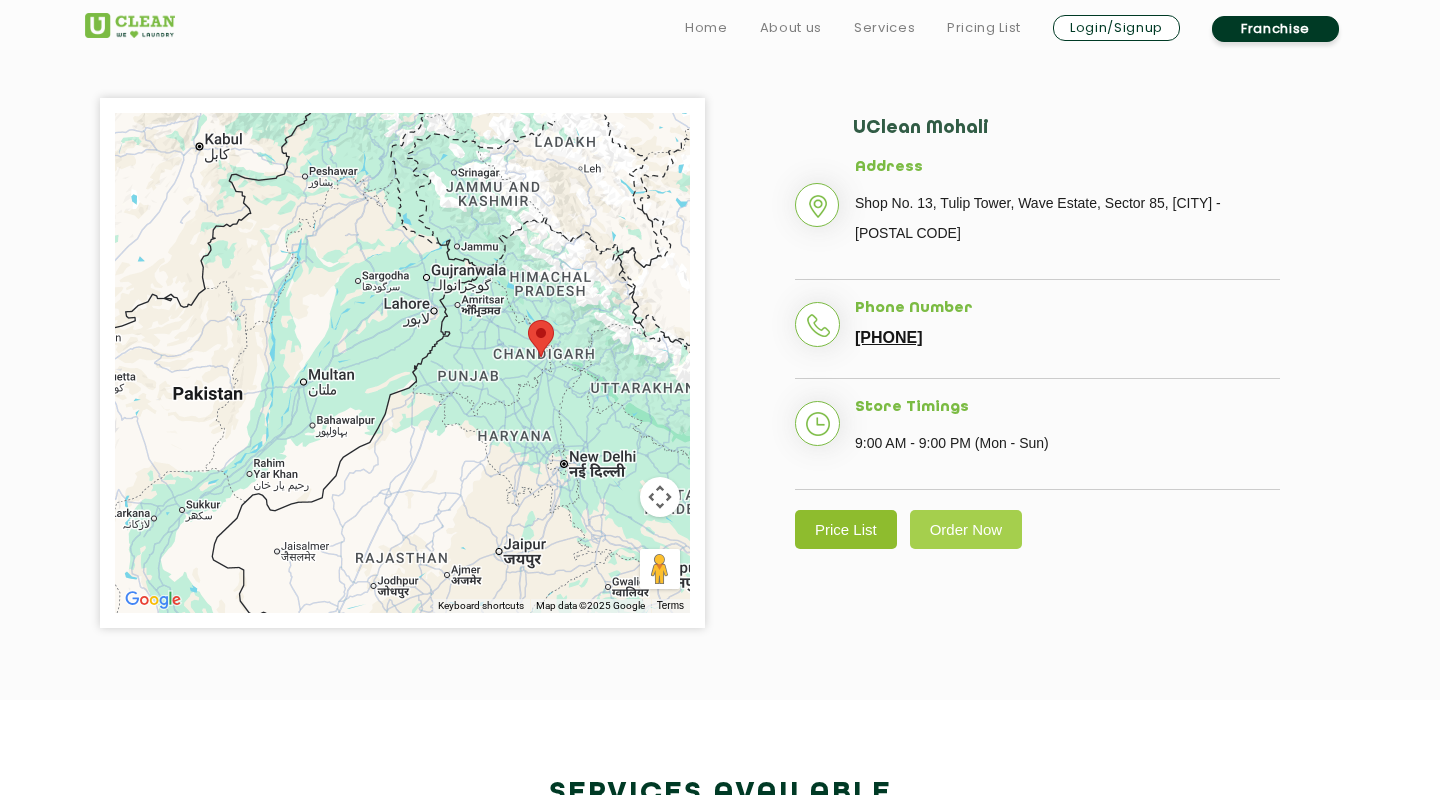 scroll, scrollTop: 437, scrollLeft: 0, axis: vertical 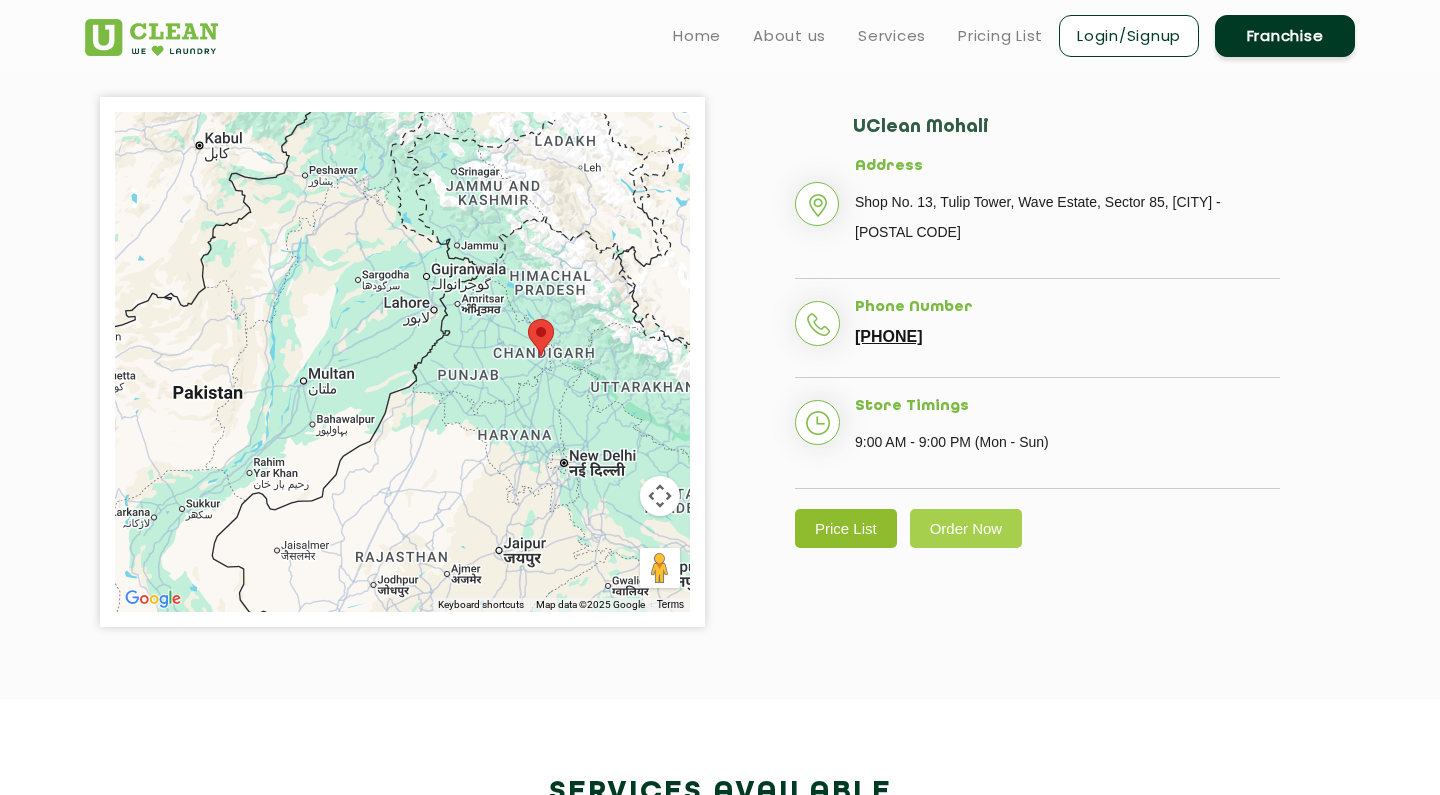 click on "Price List" 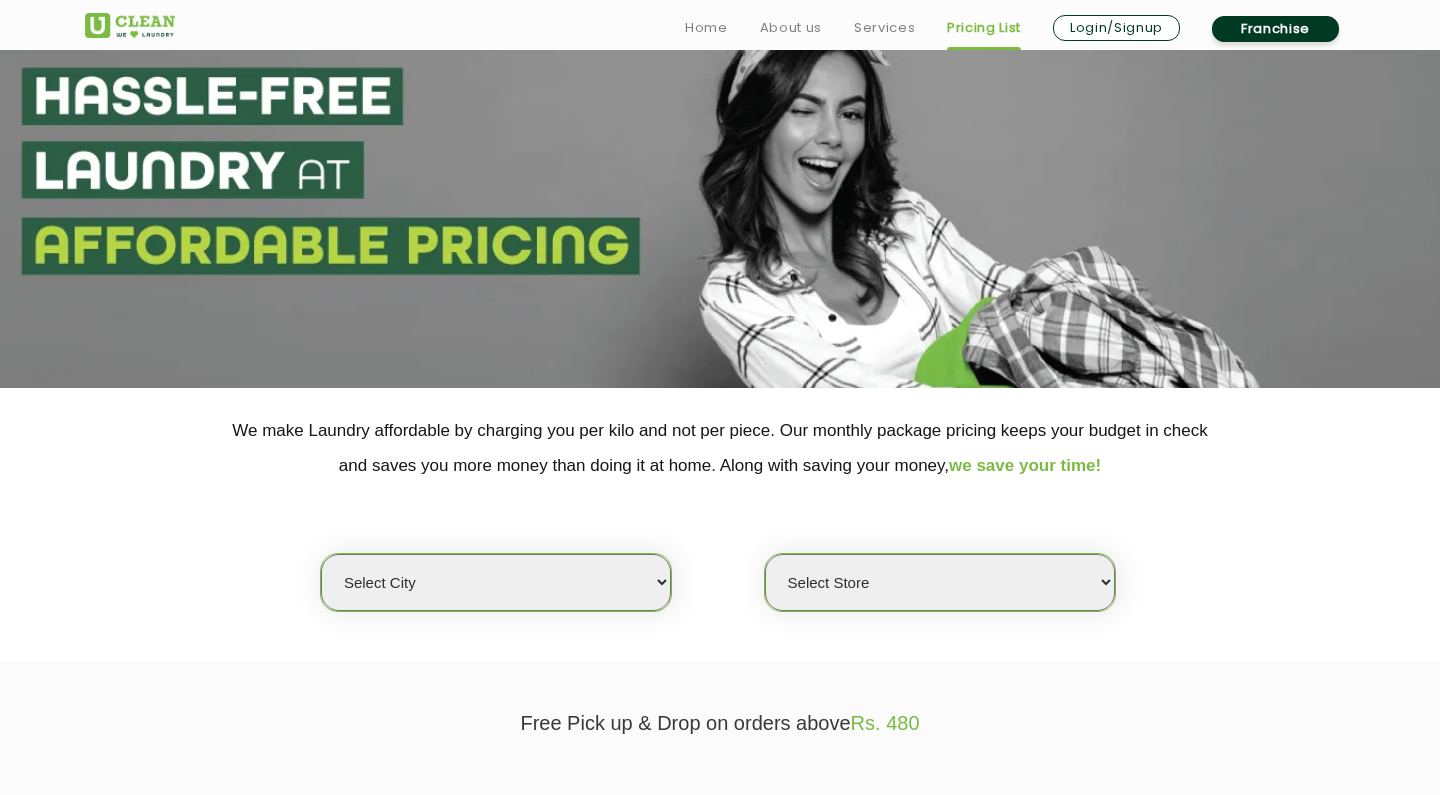 scroll, scrollTop: 89, scrollLeft: 0, axis: vertical 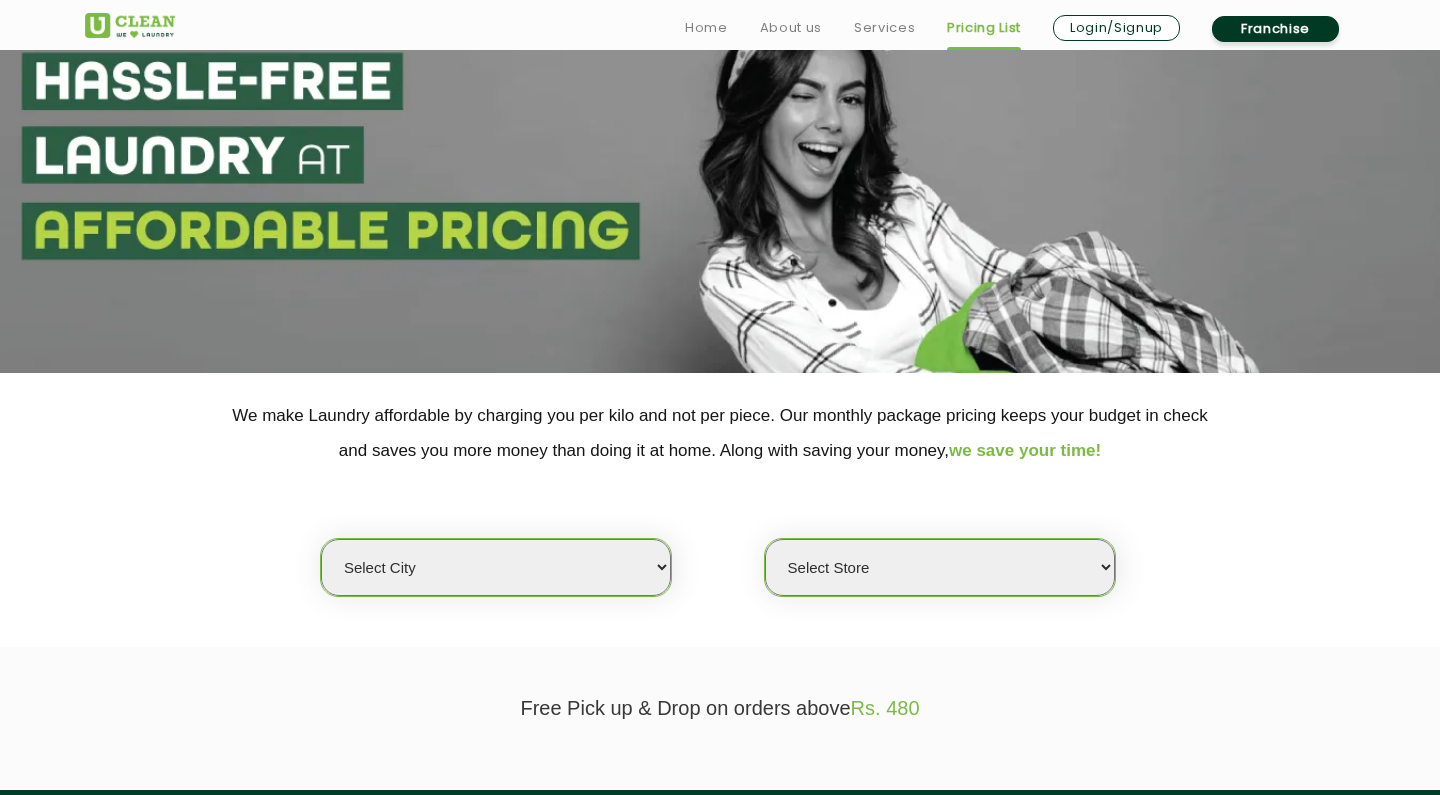 select on "70" 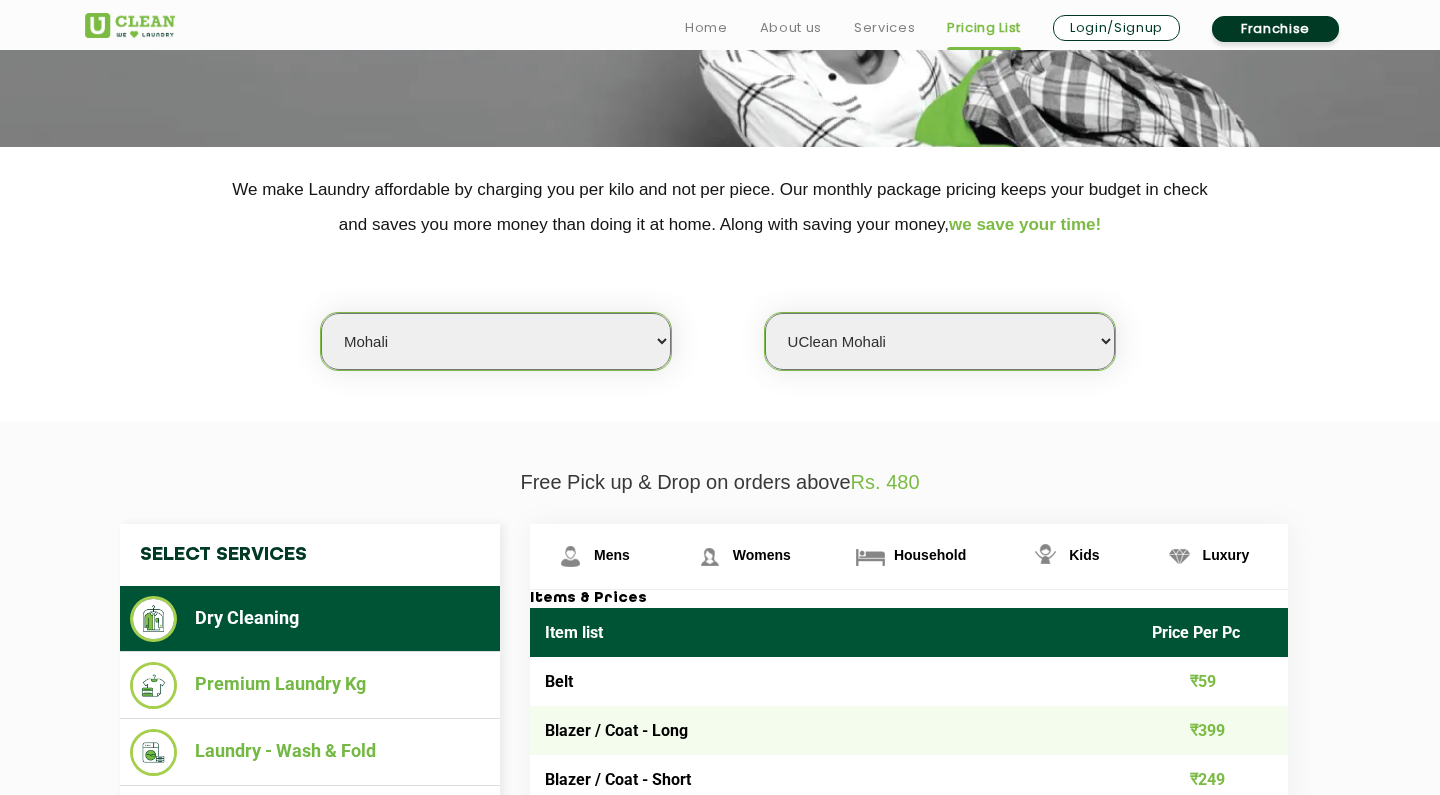 scroll, scrollTop: 324, scrollLeft: 0, axis: vertical 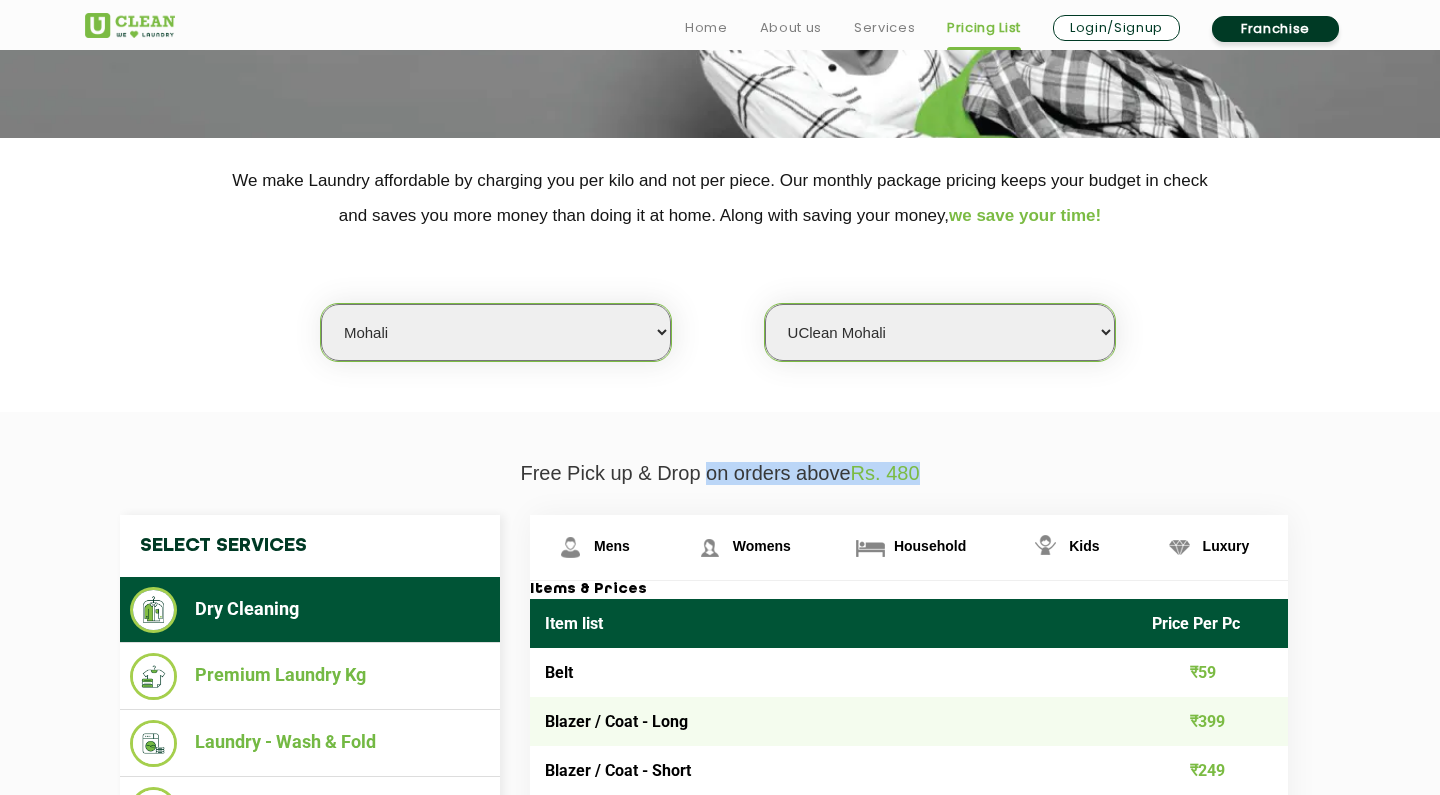 drag, startPoint x: 705, startPoint y: 458, endPoint x: 920, endPoint y: 458, distance: 215 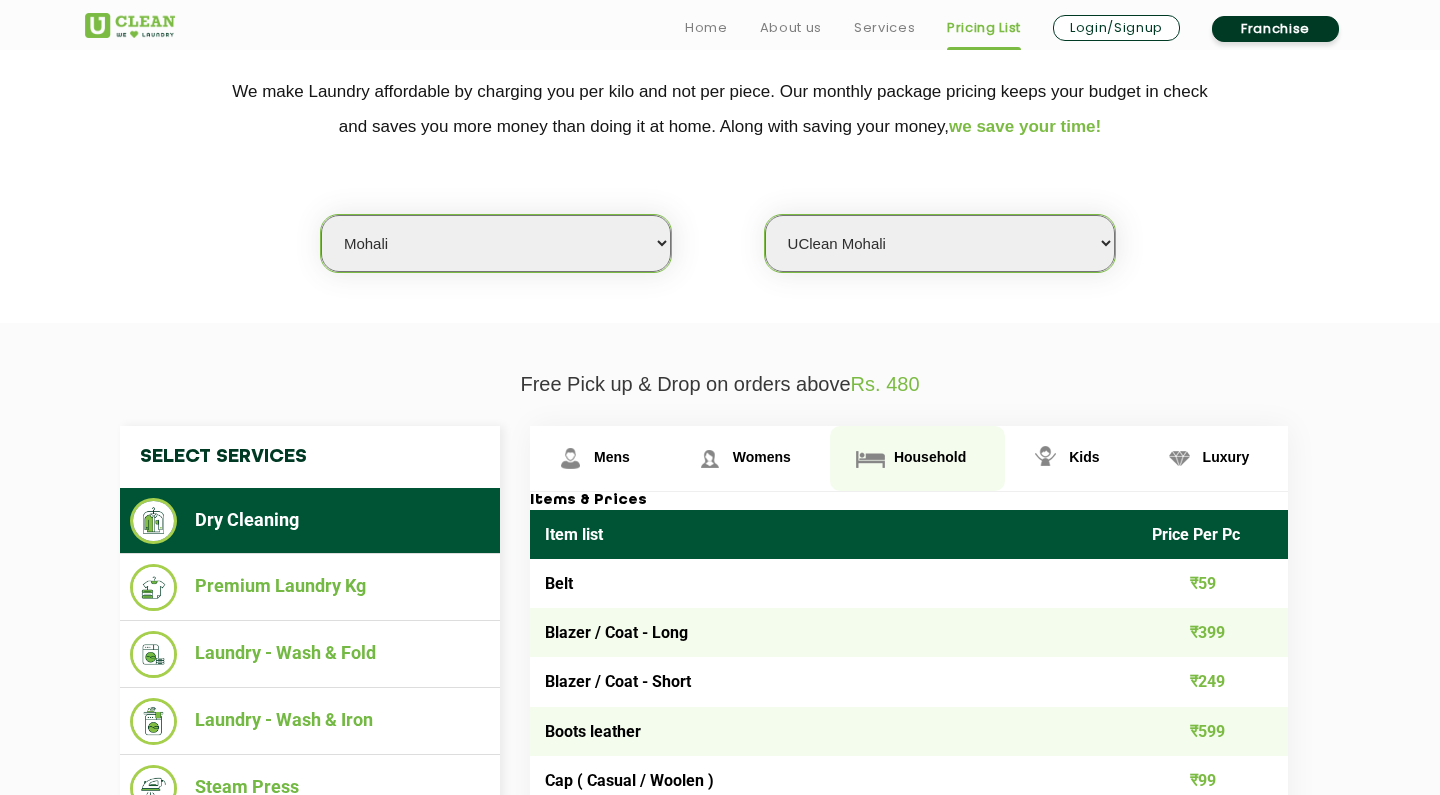 scroll, scrollTop: 511, scrollLeft: 0, axis: vertical 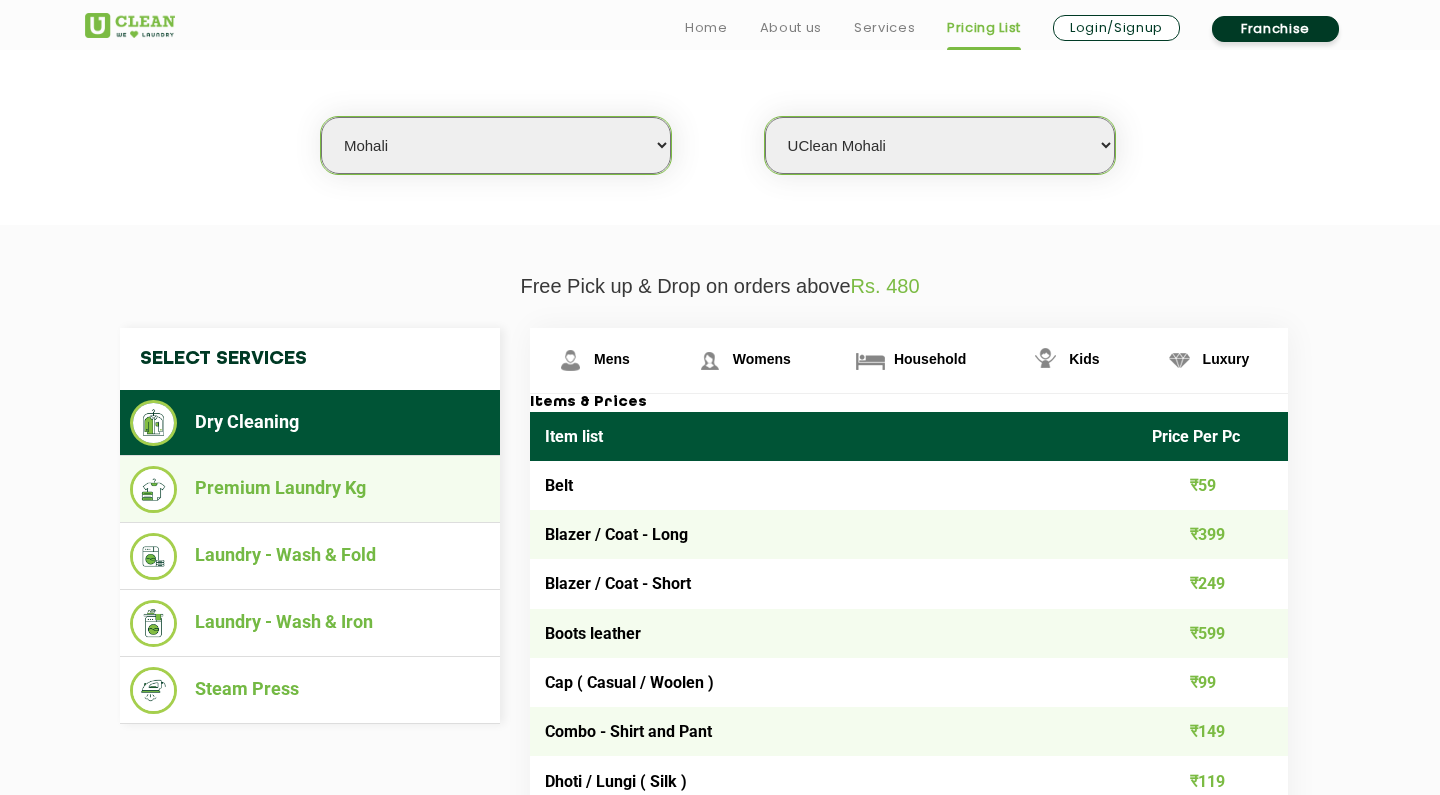 click on "Premium Laundry Kg" at bounding box center (310, 489) 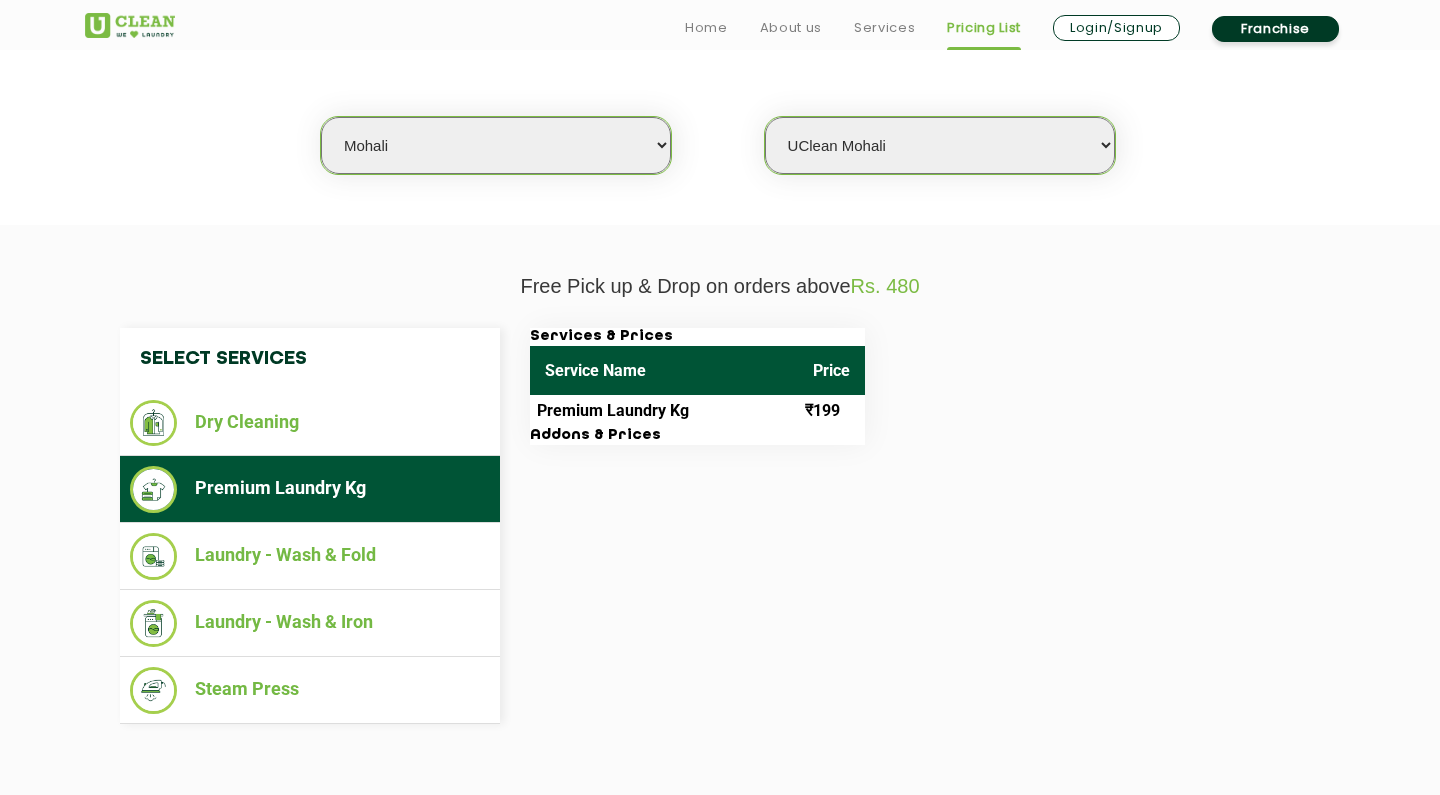 drag, startPoint x: 695, startPoint y: 419, endPoint x: 676, endPoint y: 445, distance: 32.202484 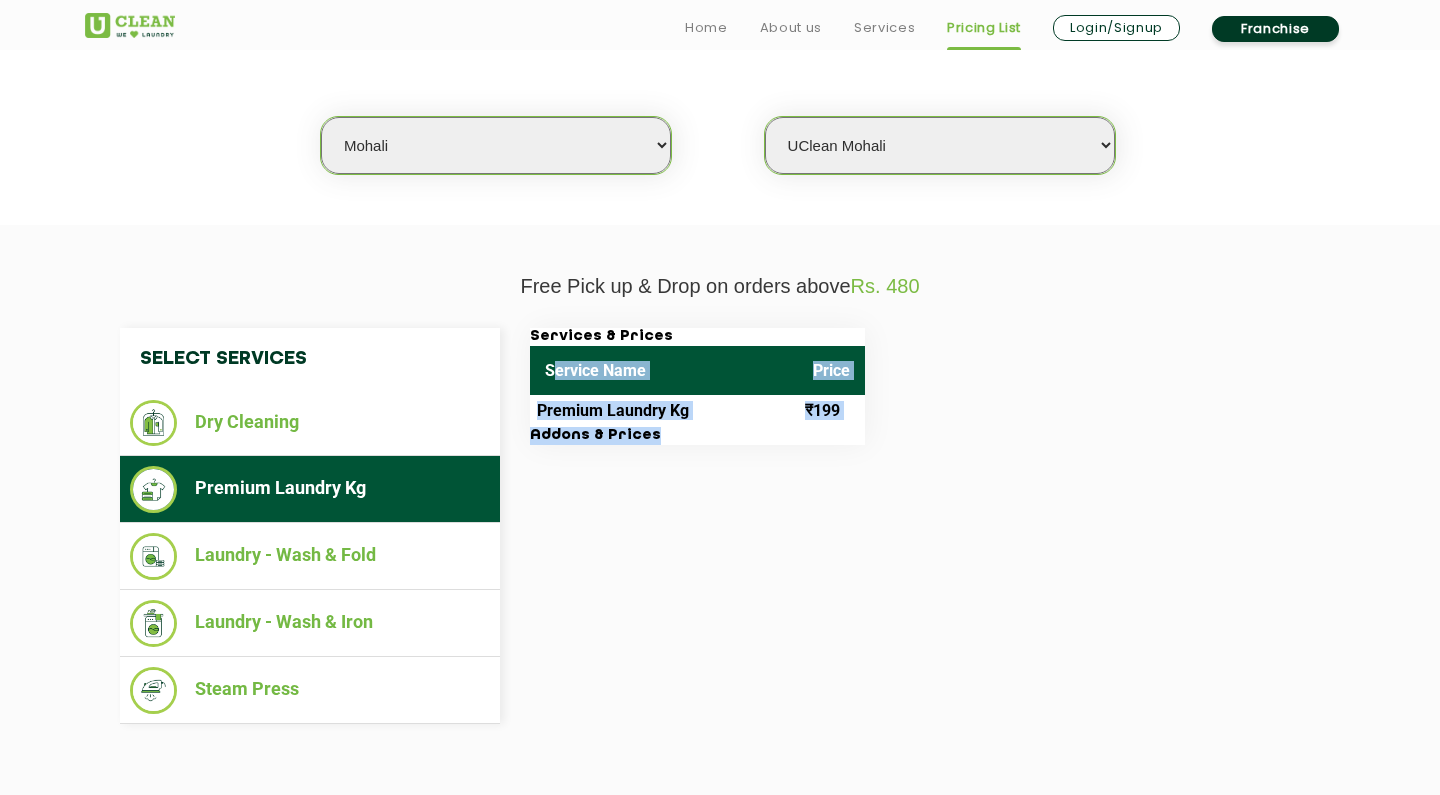 drag, startPoint x: 676, startPoint y: 445, endPoint x: 551, endPoint y: 369, distance: 146.2908 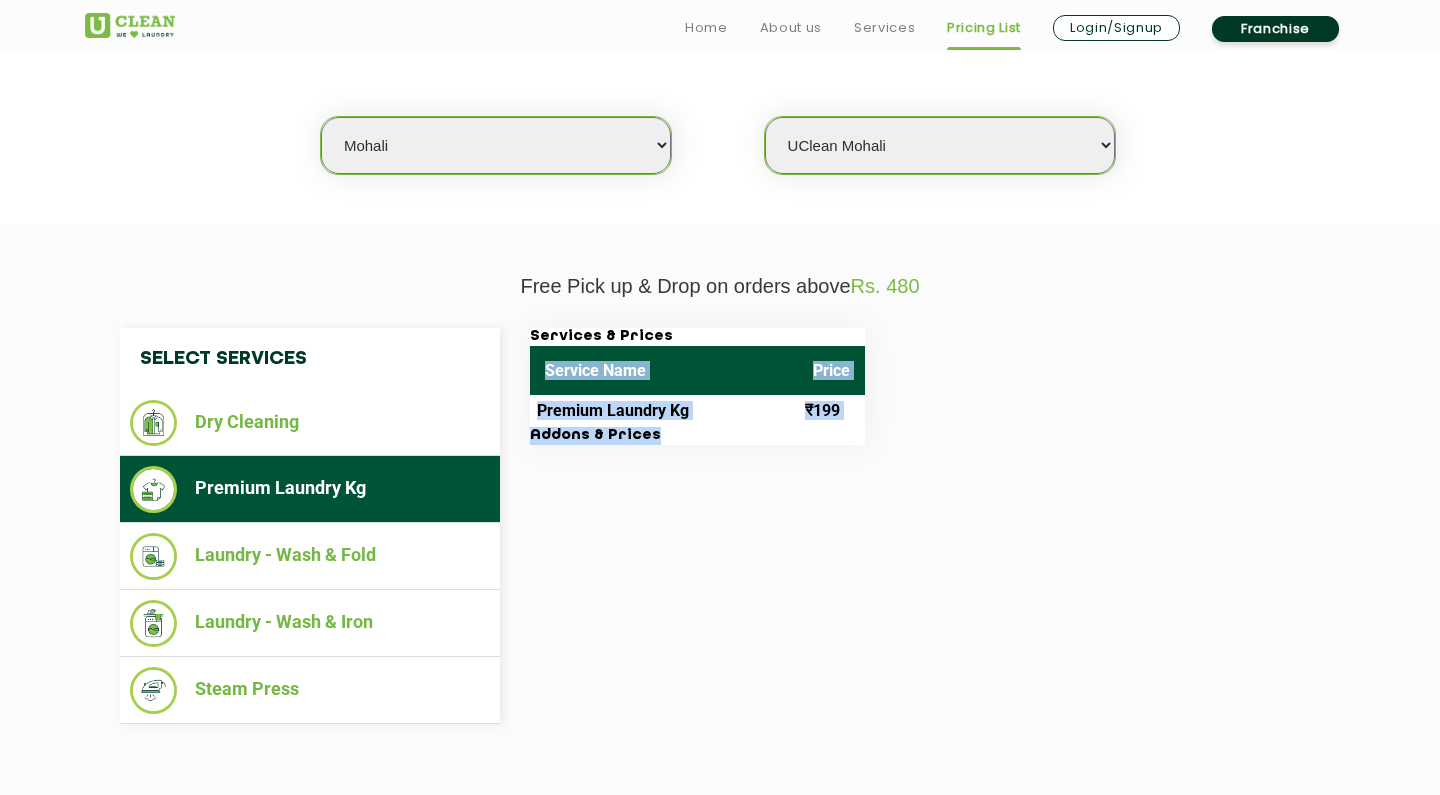 drag, startPoint x: 551, startPoint y: 369, endPoint x: 627, endPoint y: 437, distance: 101.98039 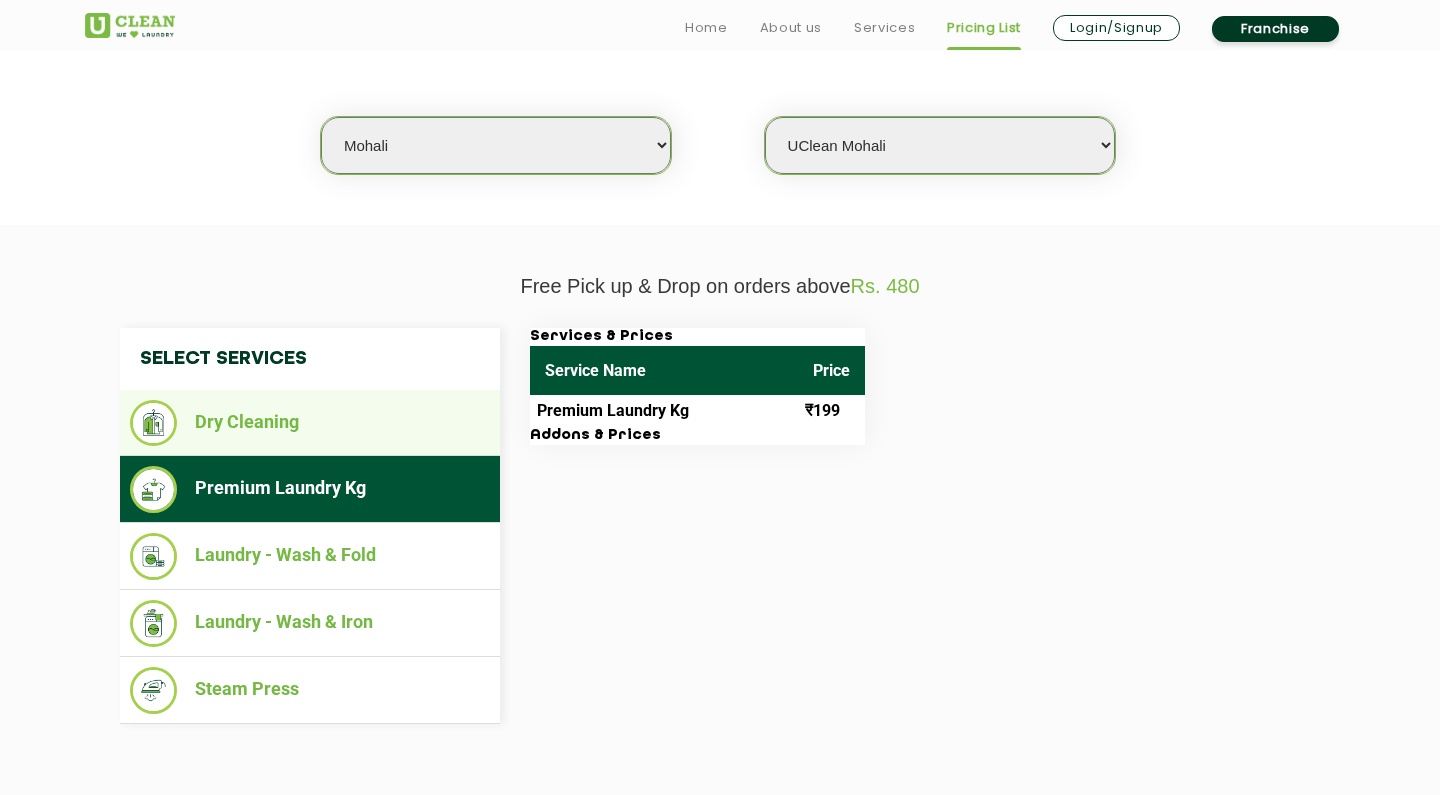 click on "Dry Cleaning" at bounding box center (310, 423) 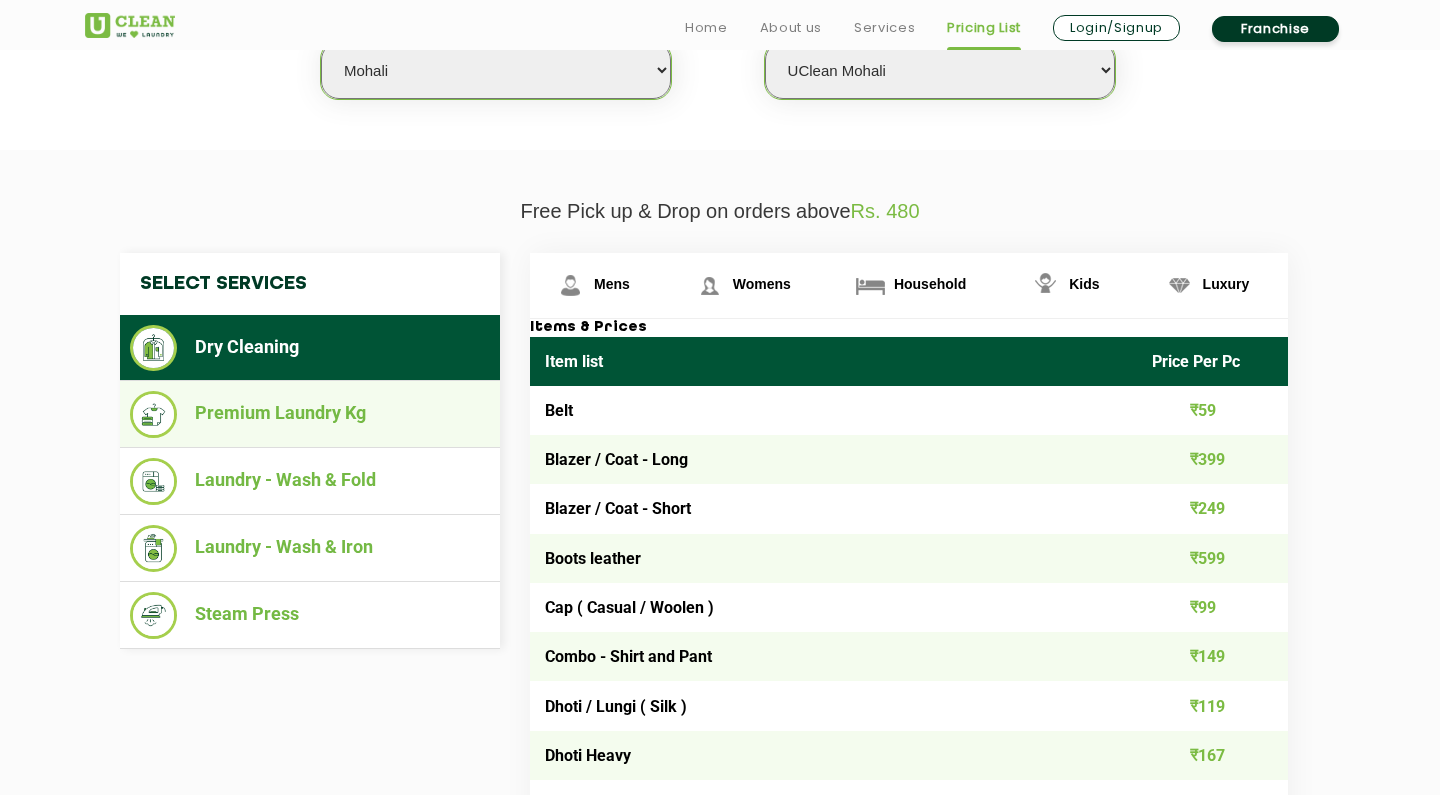 scroll, scrollTop: 590, scrollLeft: 0, axis: vertical 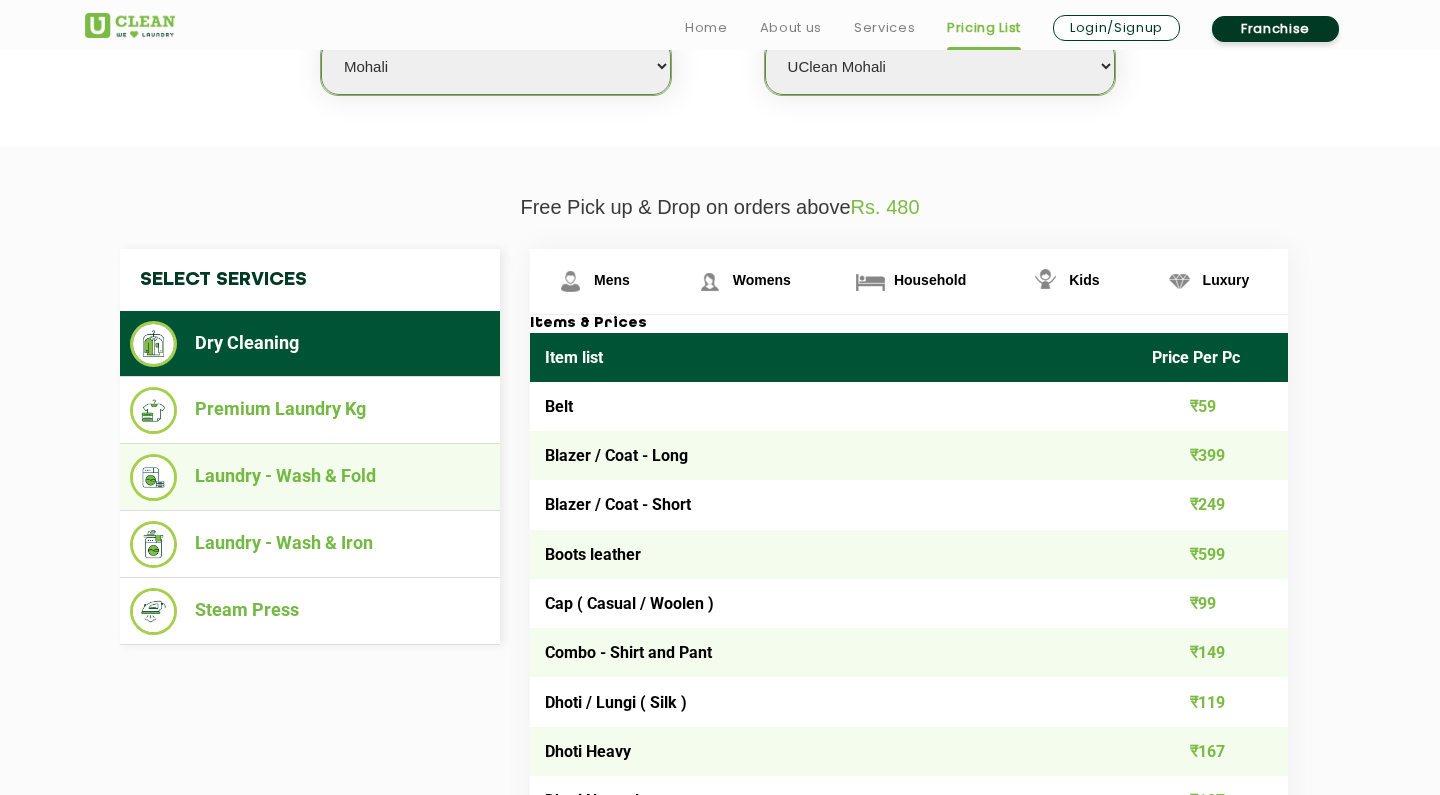 click on "Laundry - Wash & Fold" at bounding box center (310, 477) 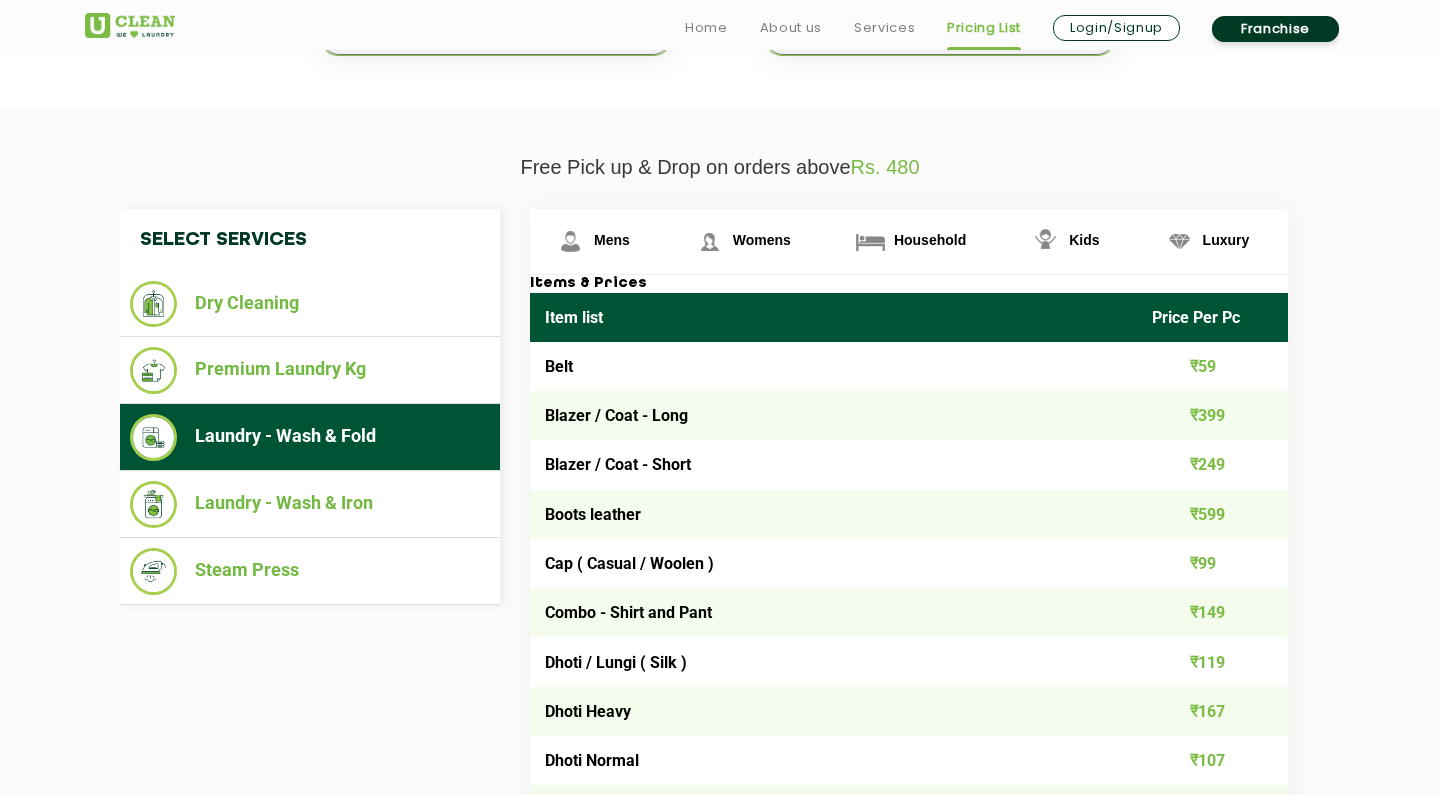 scroll, scrollTop: 631, scrollLeft: 0, axis: vertical 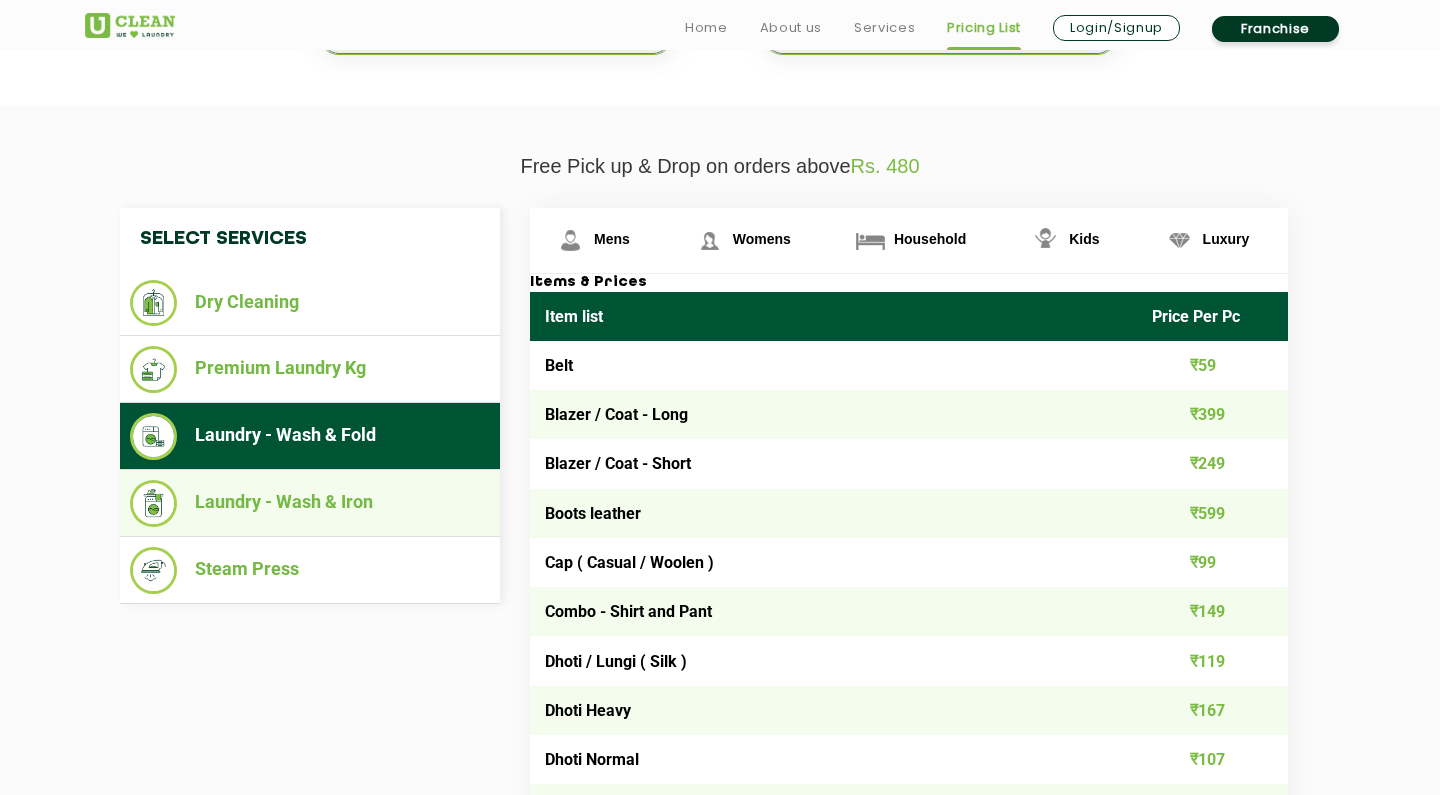click on "Laundry - Wash & Iron" at bounding box center [310, 503] 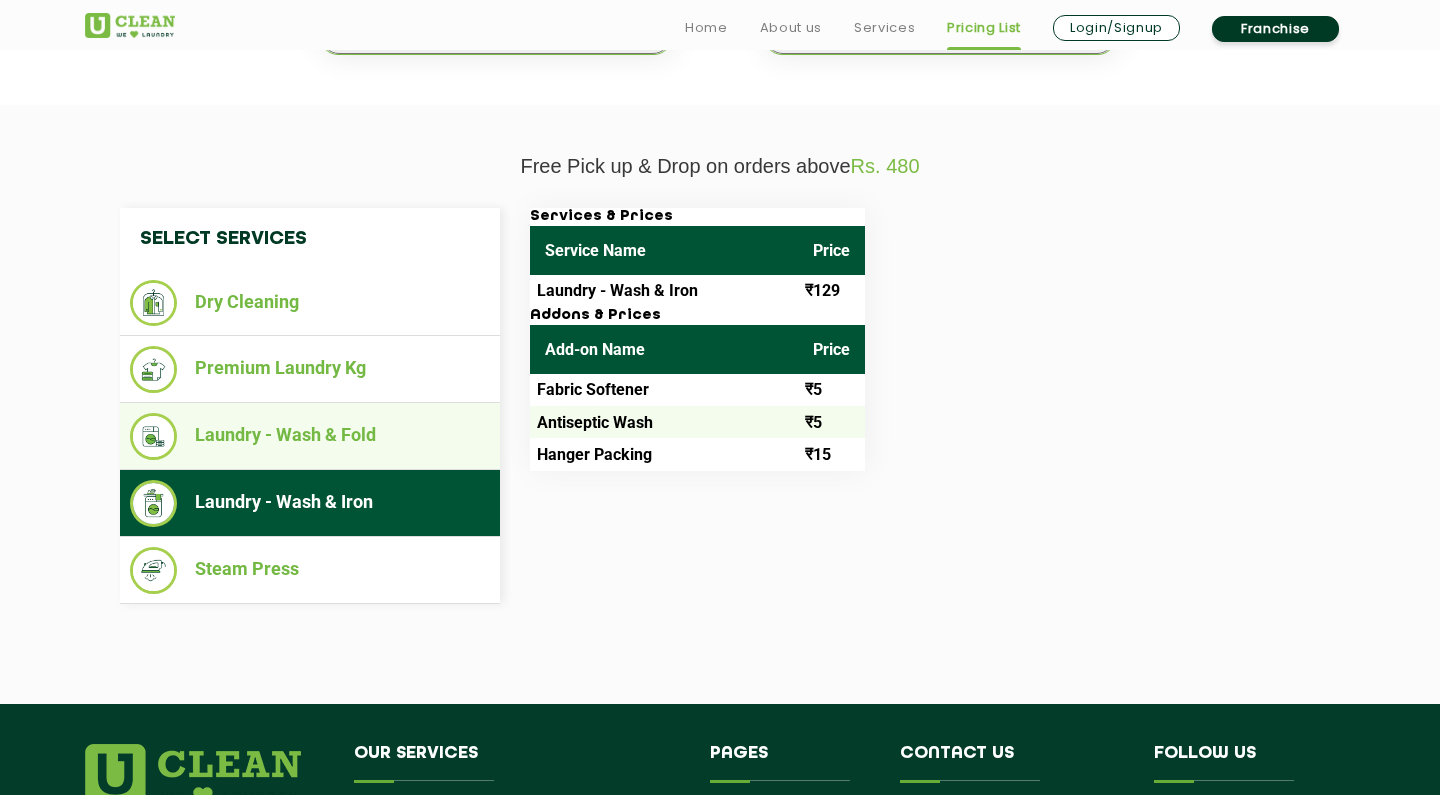 click on "Laundry - Wash & Fold" at bounding box center [310, 436] 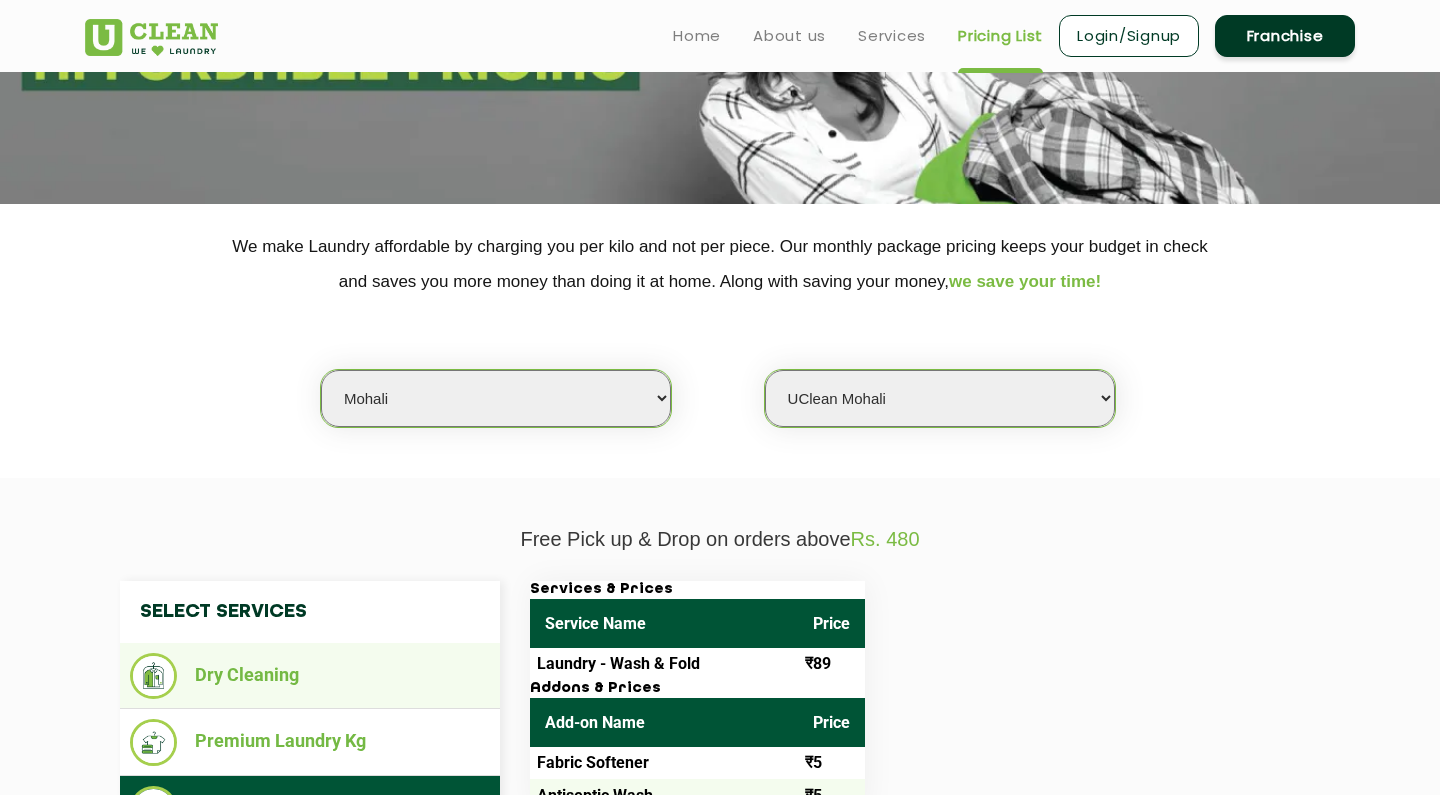 scroll, scrollTop: 256, scrollLeft: 0, axis: vertical 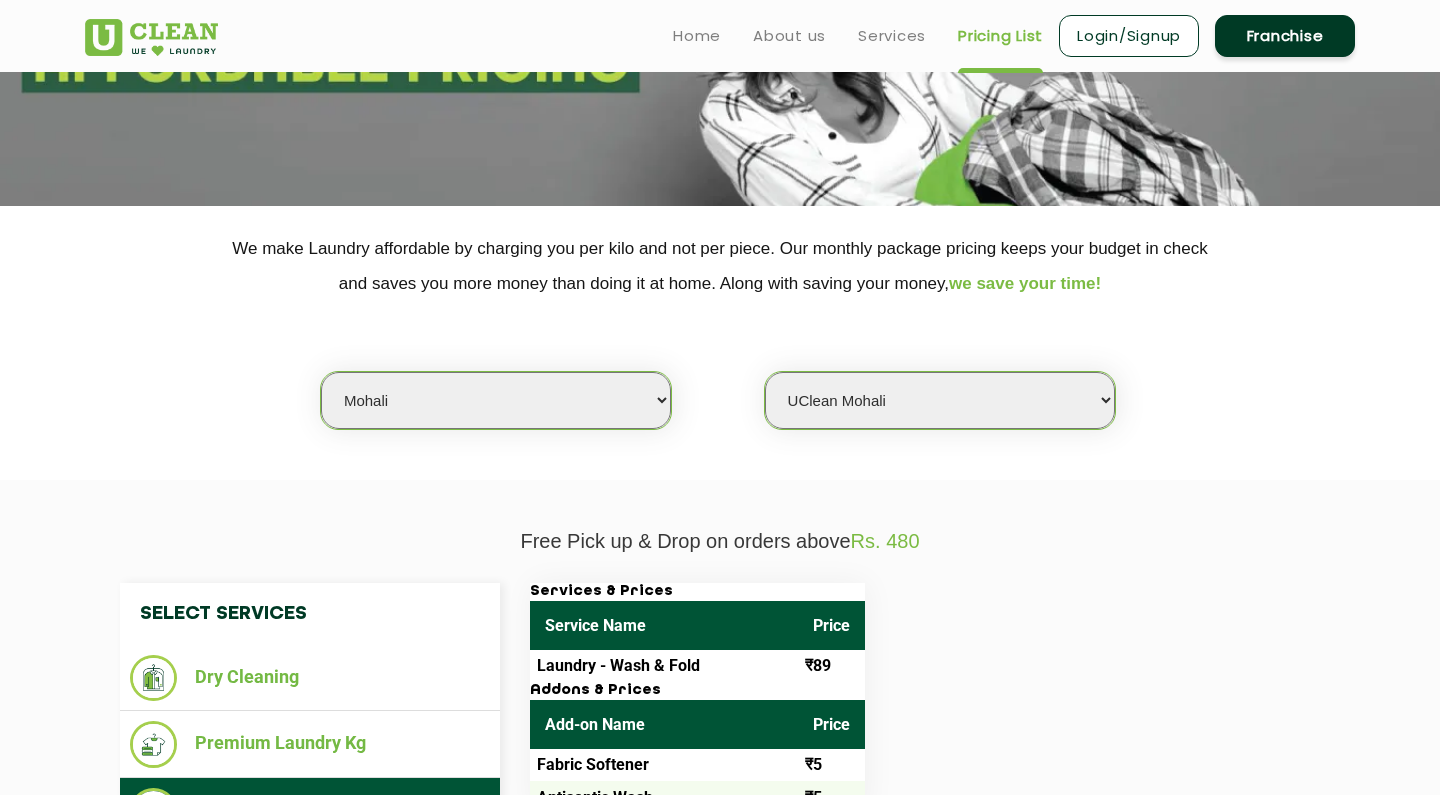 select on "446" 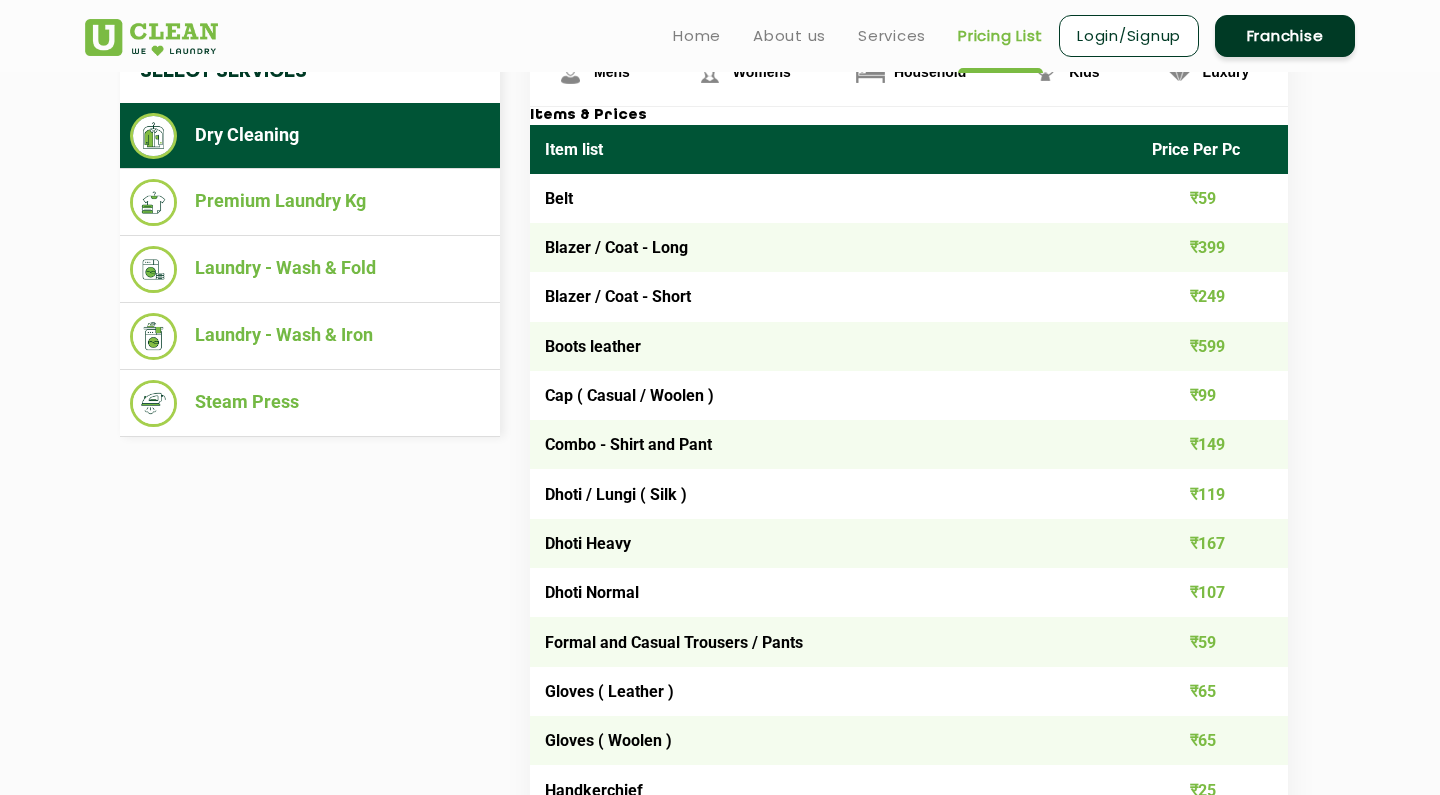 scroll, scrollTop: 697, scrollLeft: 0, axis: vertical 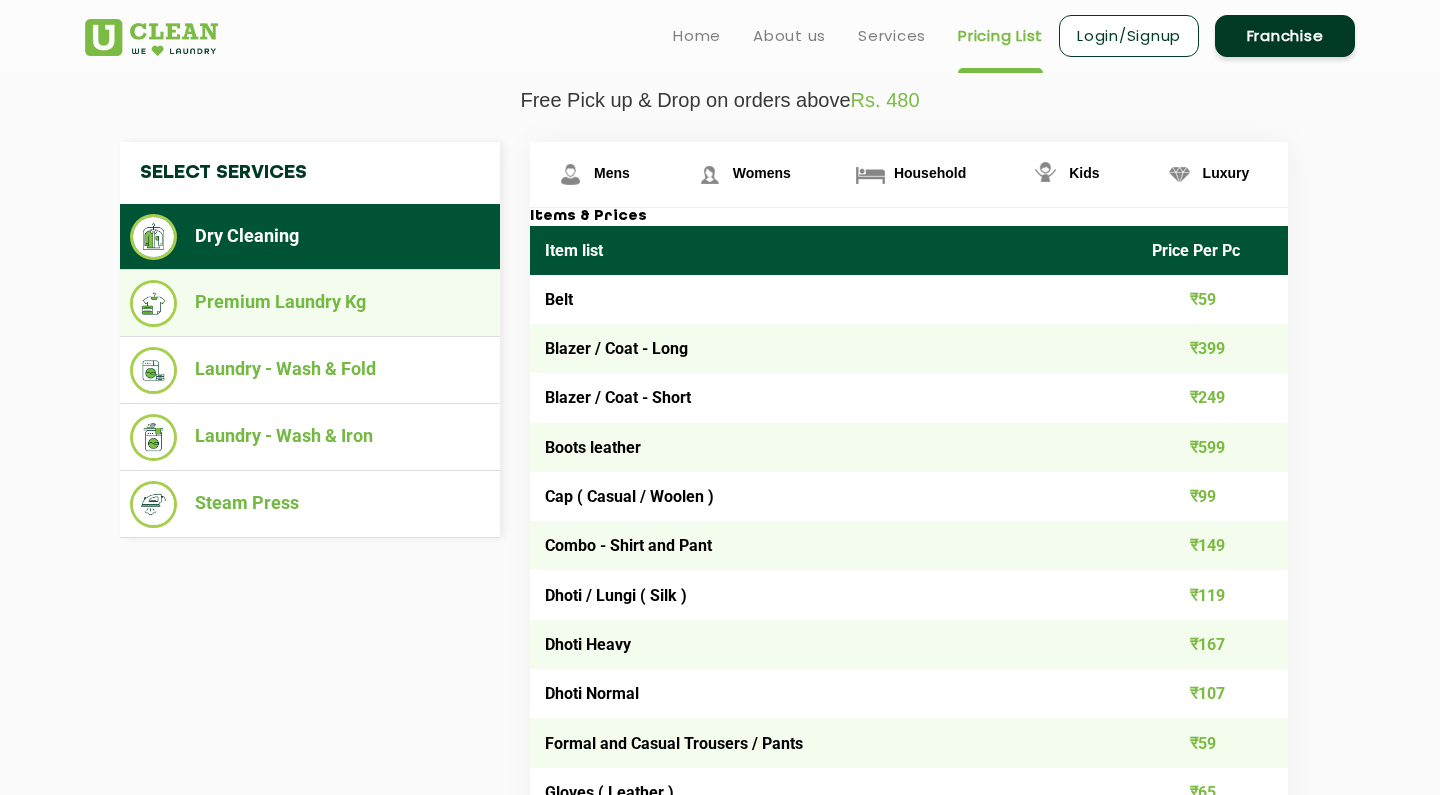 click on "Premium Laundry Kg" at bounding box center (310, 303) 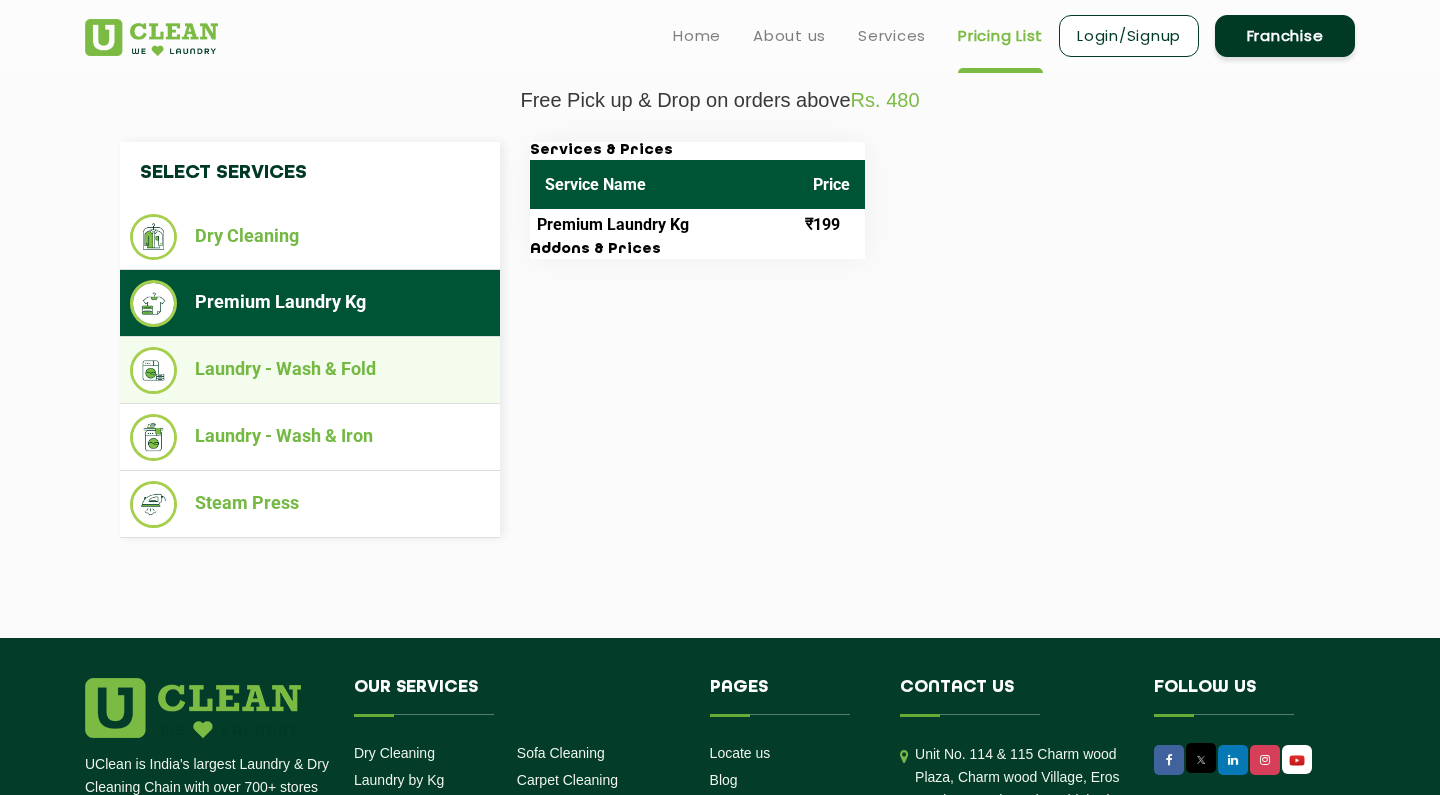 click on "Laundry - Wash & Fold" at bounding box center (310, 370) 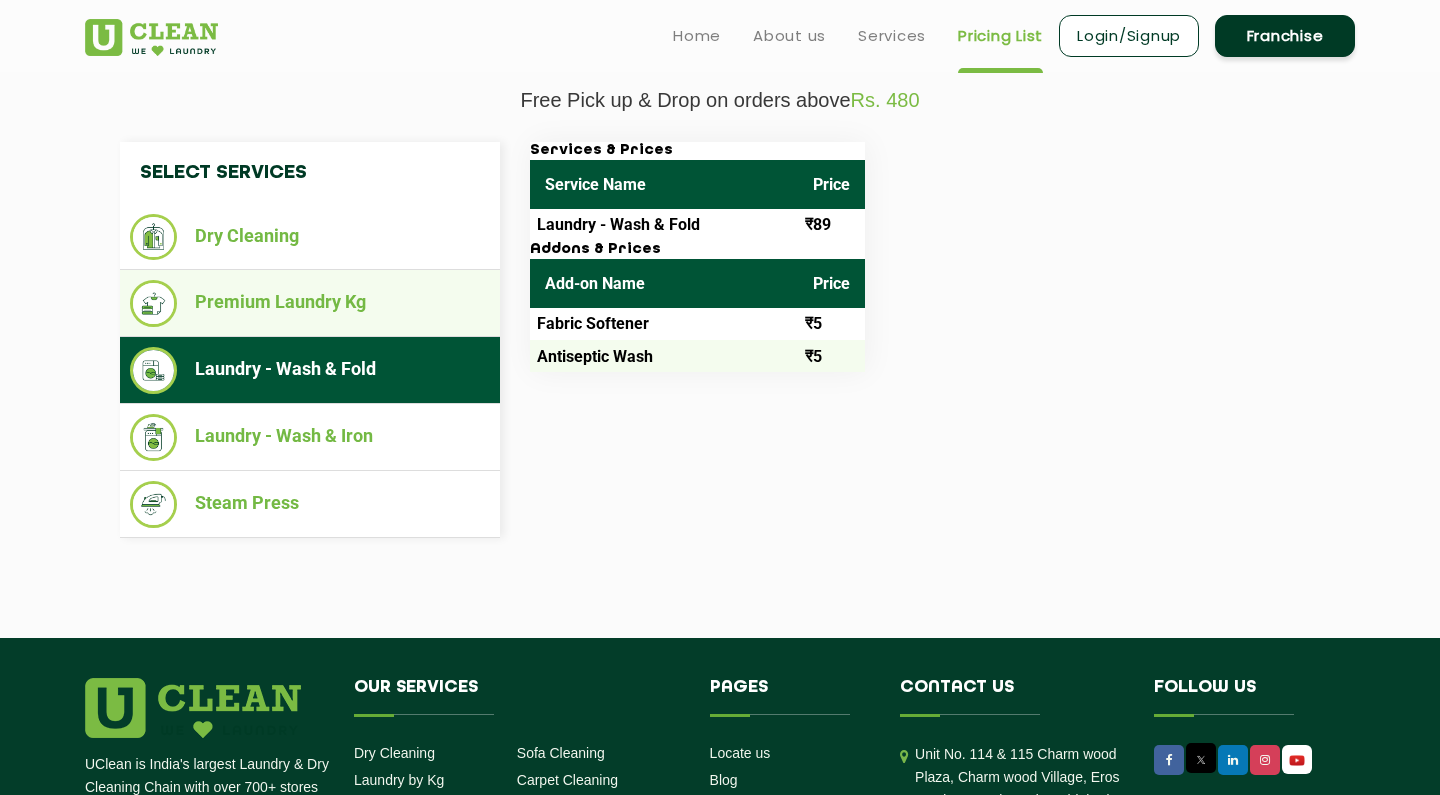 click on "Premium Laundry Kg" at bounding box center [310, 303] 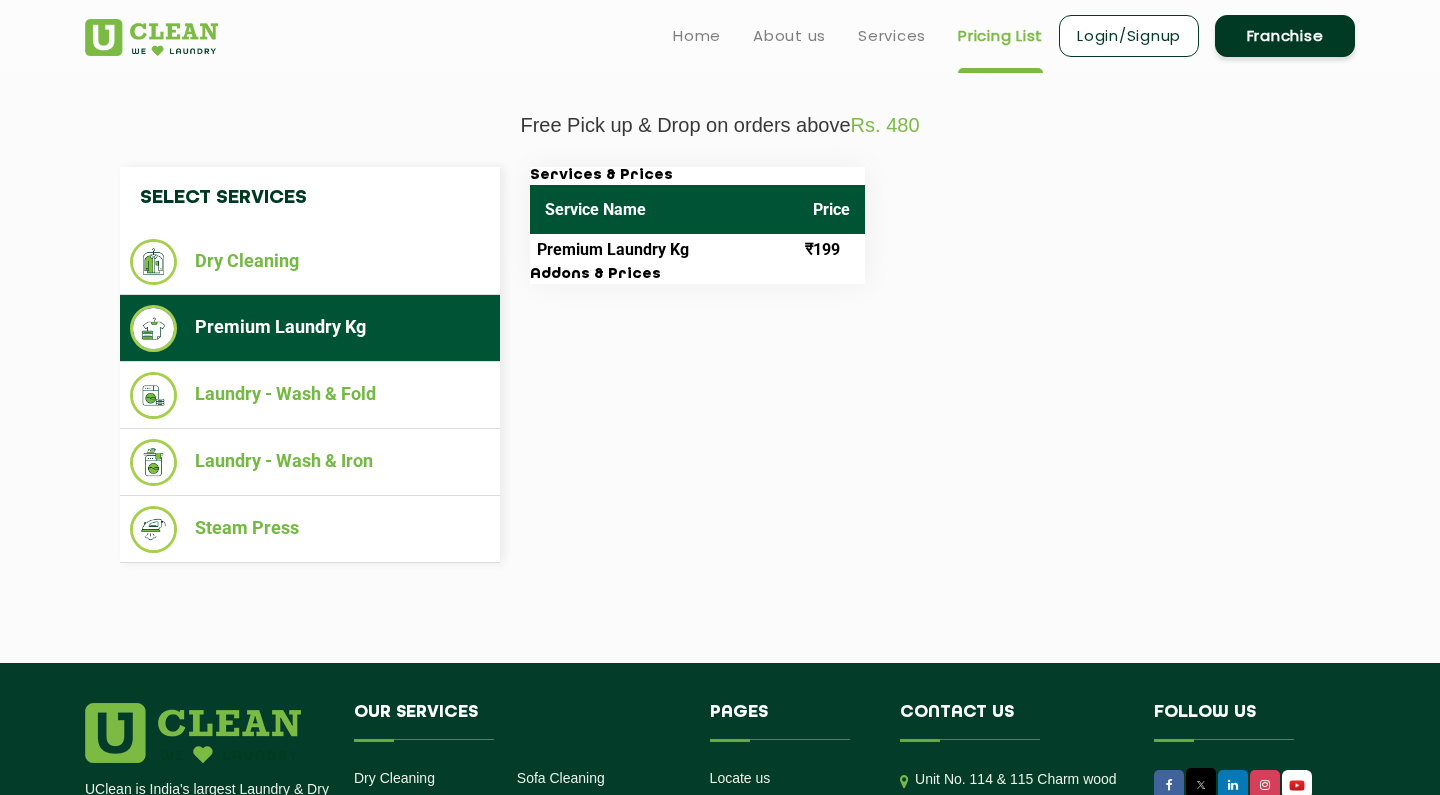 scroll, scrollTop: 668, scrollLeft: 0, axis: vertical 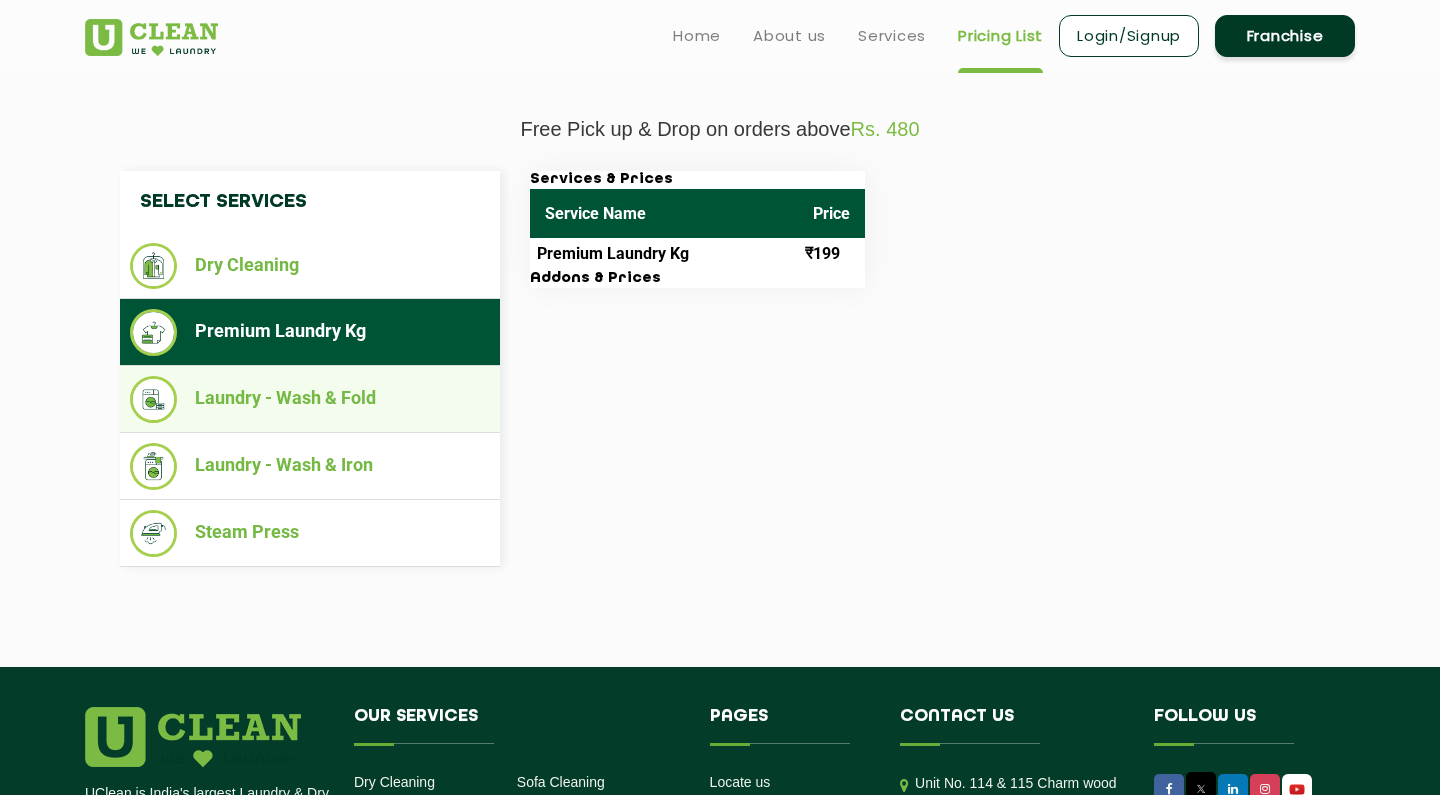 click on "Laundry - Wash & Fold" at bounding box center [310, 399] 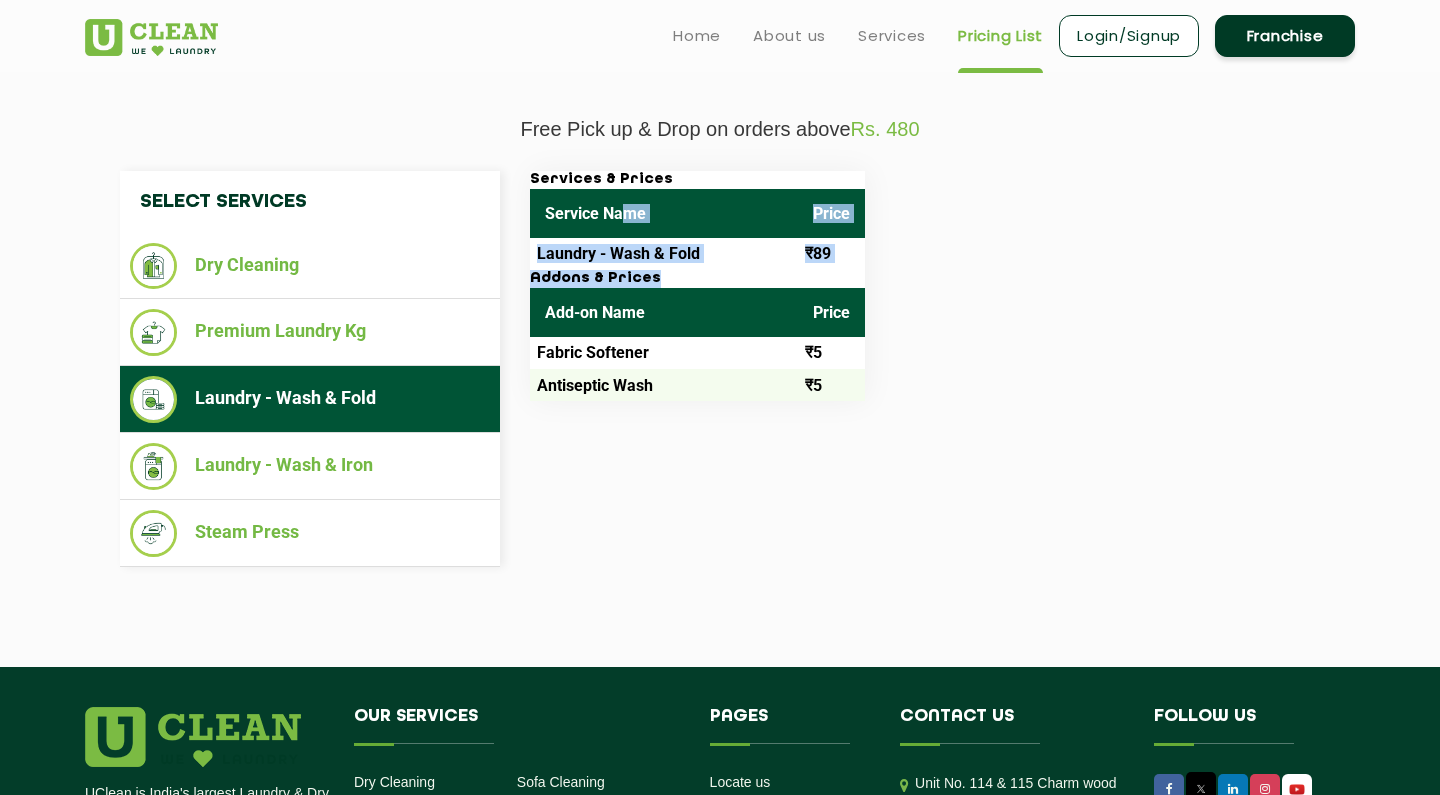 drag, startPoint x: 619, startPoint y: 211, endPoint x: 790, endPoint y: 441, distance: 286.6025 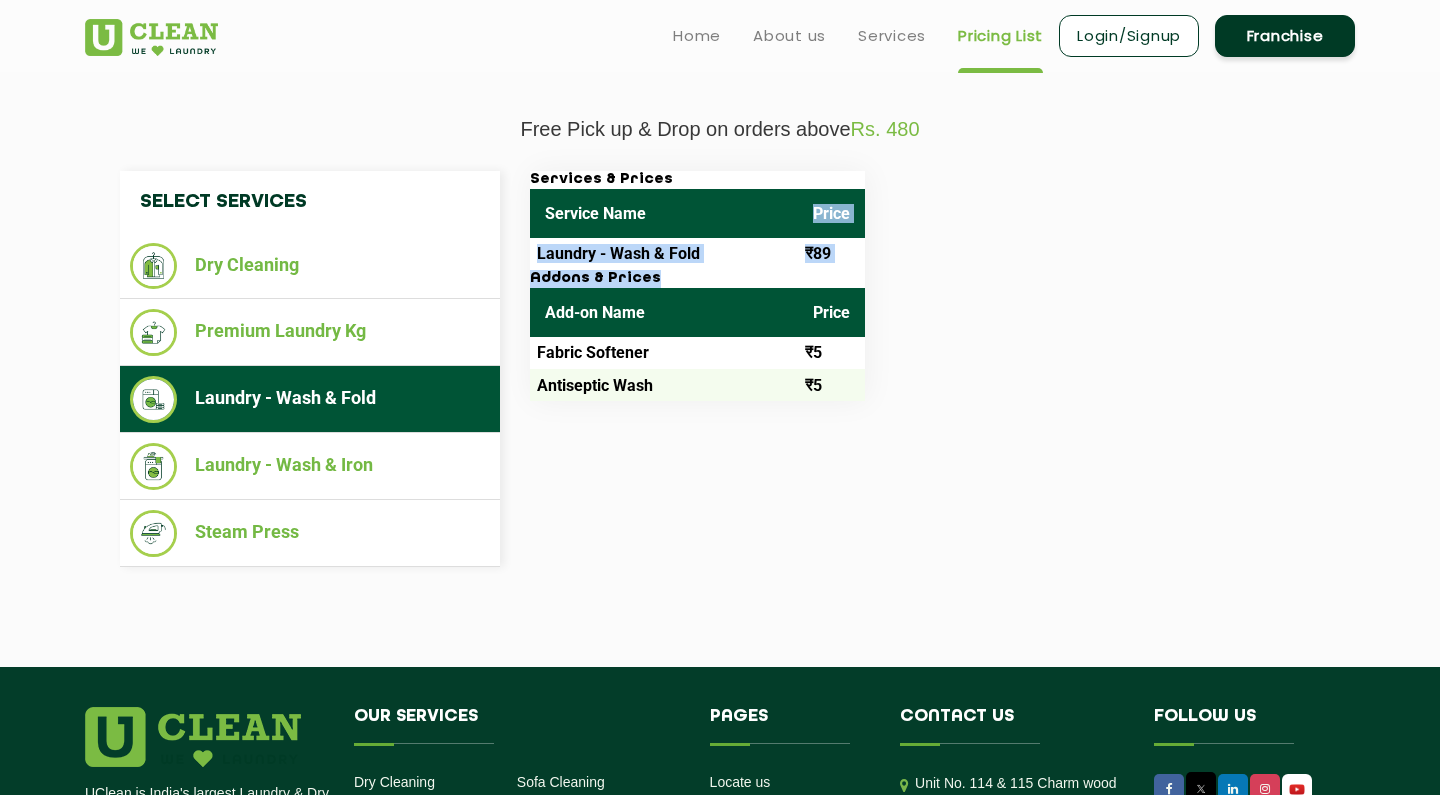 drag, startPoint x: 790, startPoint y: 441, endPoint x: 620, endPoint y: 219, distance: 279.614 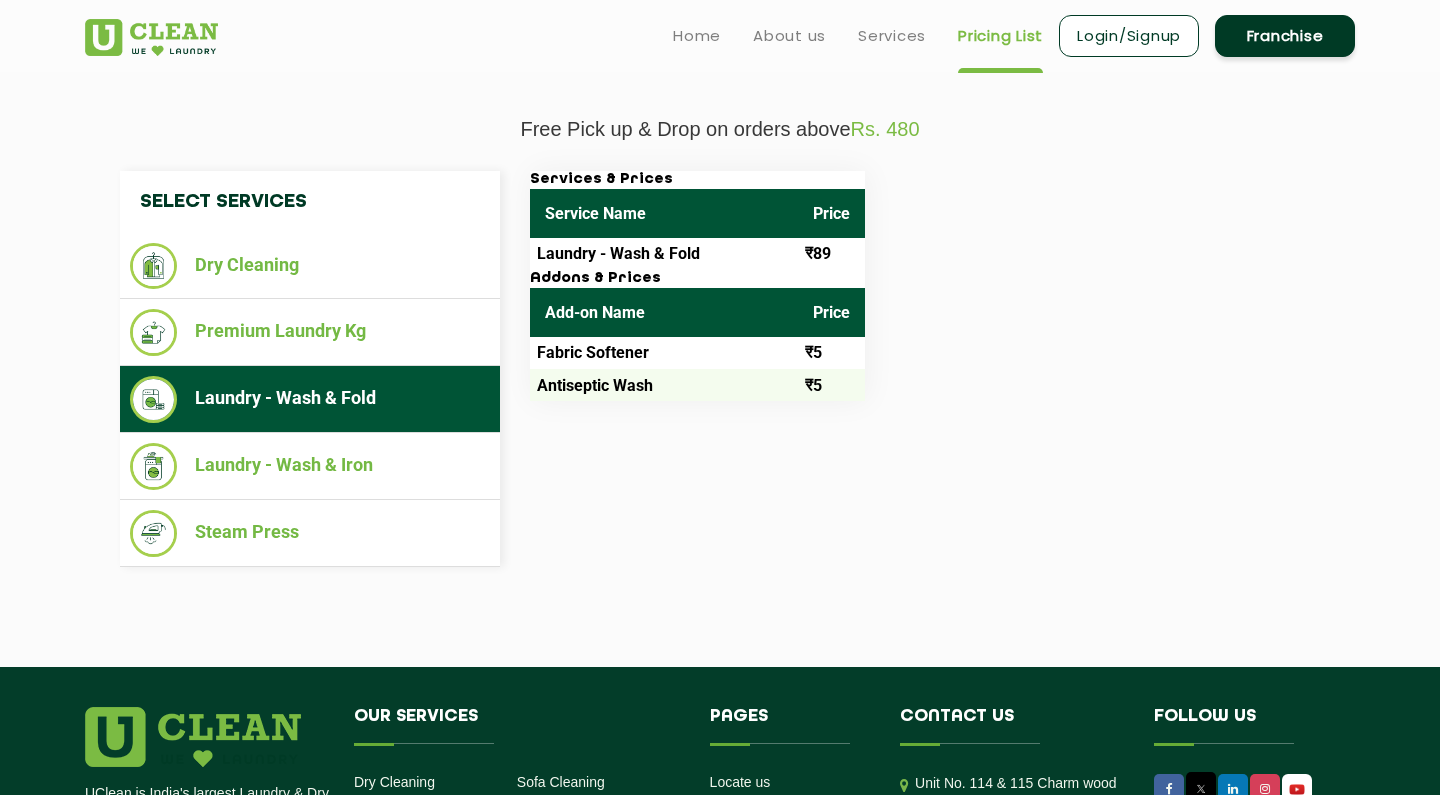 click on "Service Name" at bounding box center (664, 213) 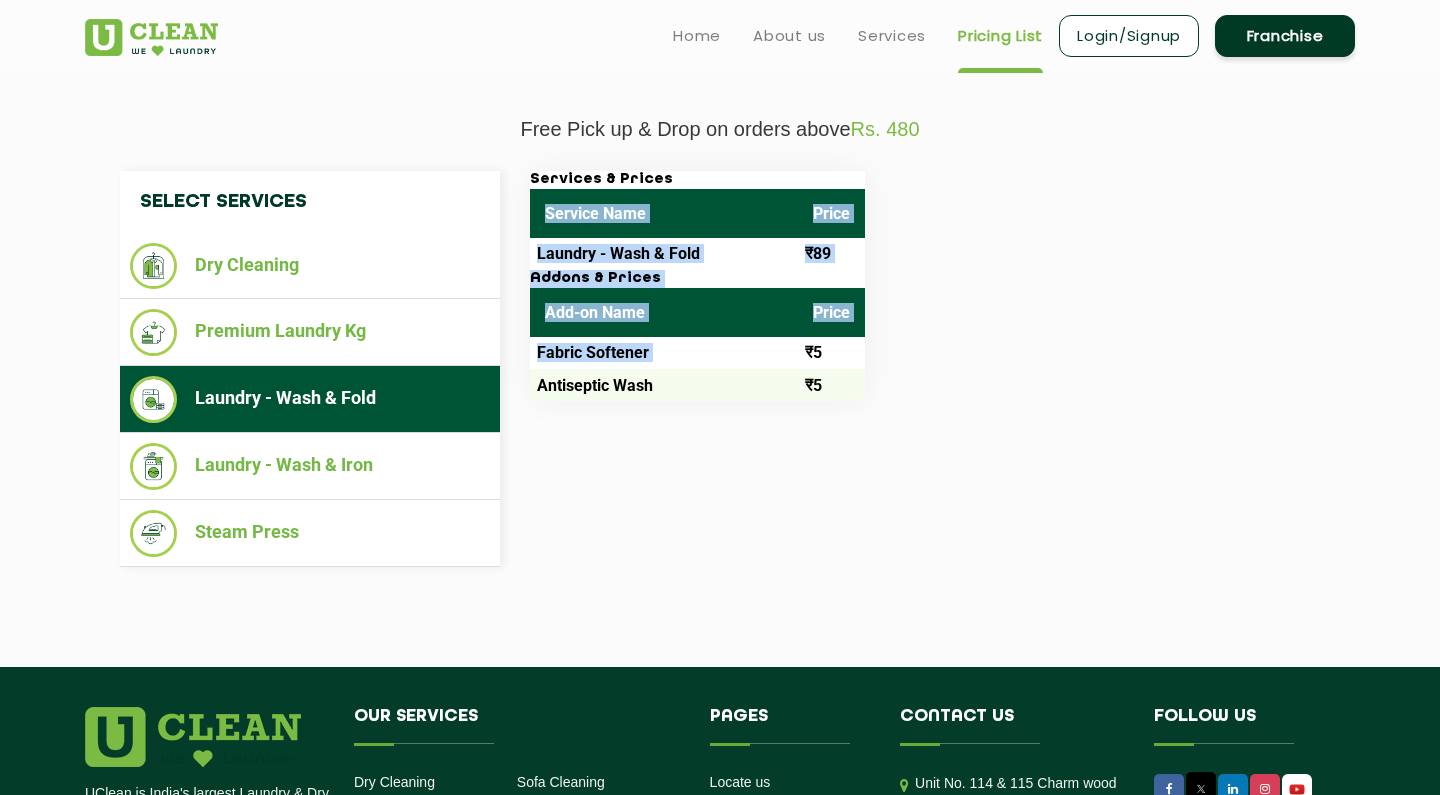 drag, startPoint x: 620, startPoint y: 219, endPoint x: 750, endPoint y: 349, distance: 183.84776 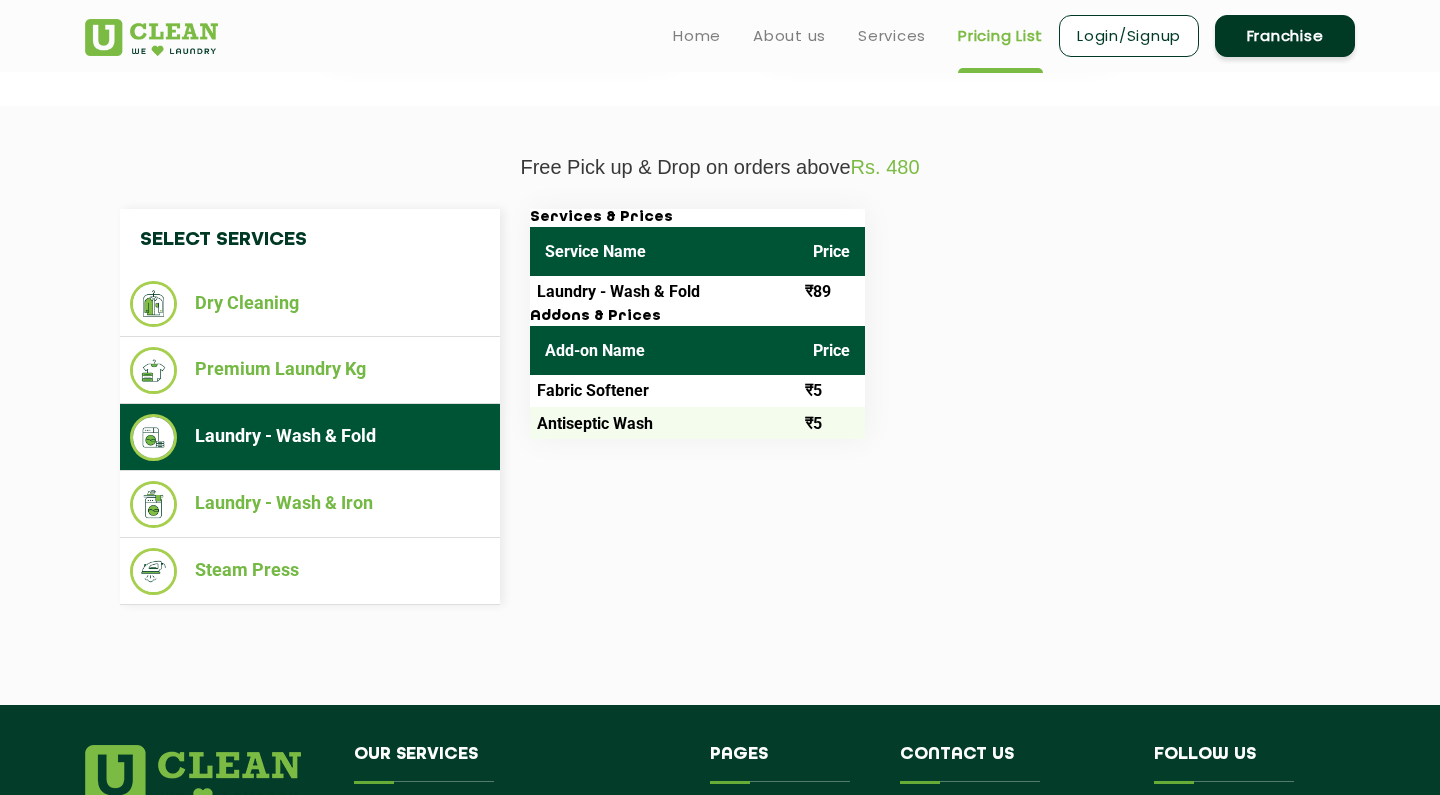 scroll, scrollTop: 616, scrollLeft: 0, axis: vertical 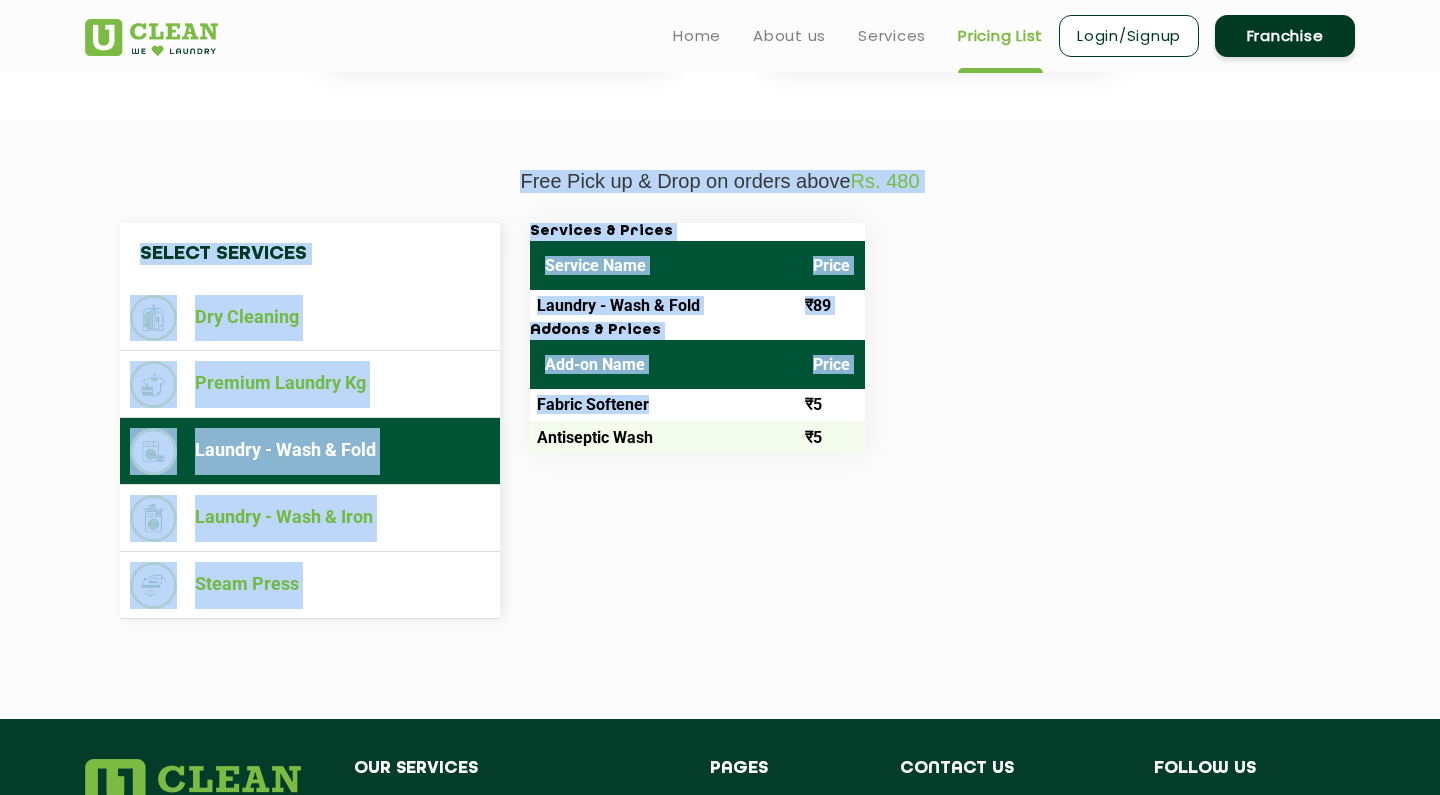 drag, startPoint x: 707, startPoint y: 117, endPoint x: 793, endPoint y: 389, distance: 285.2718 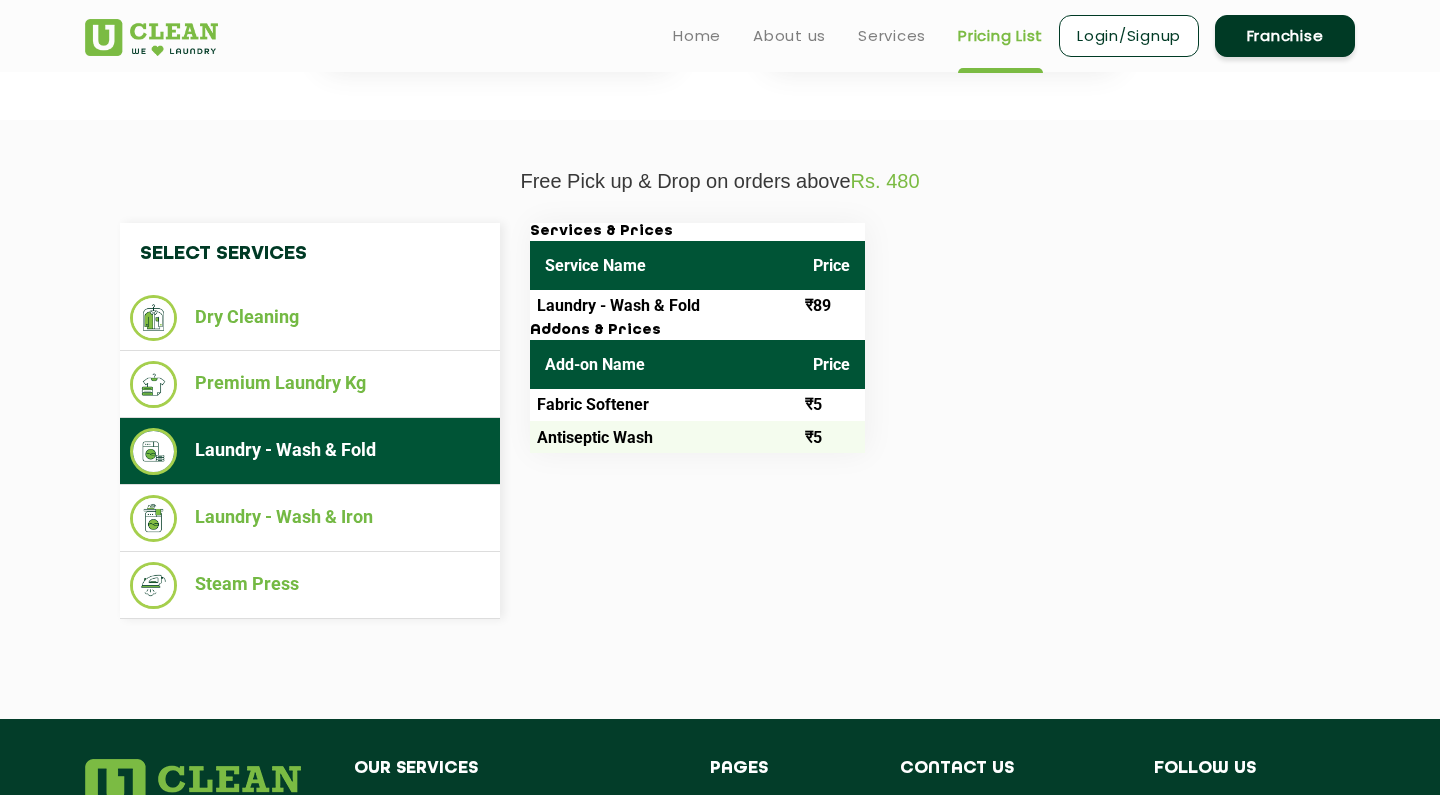 click on "₹5" at bounding box center [831, 437] 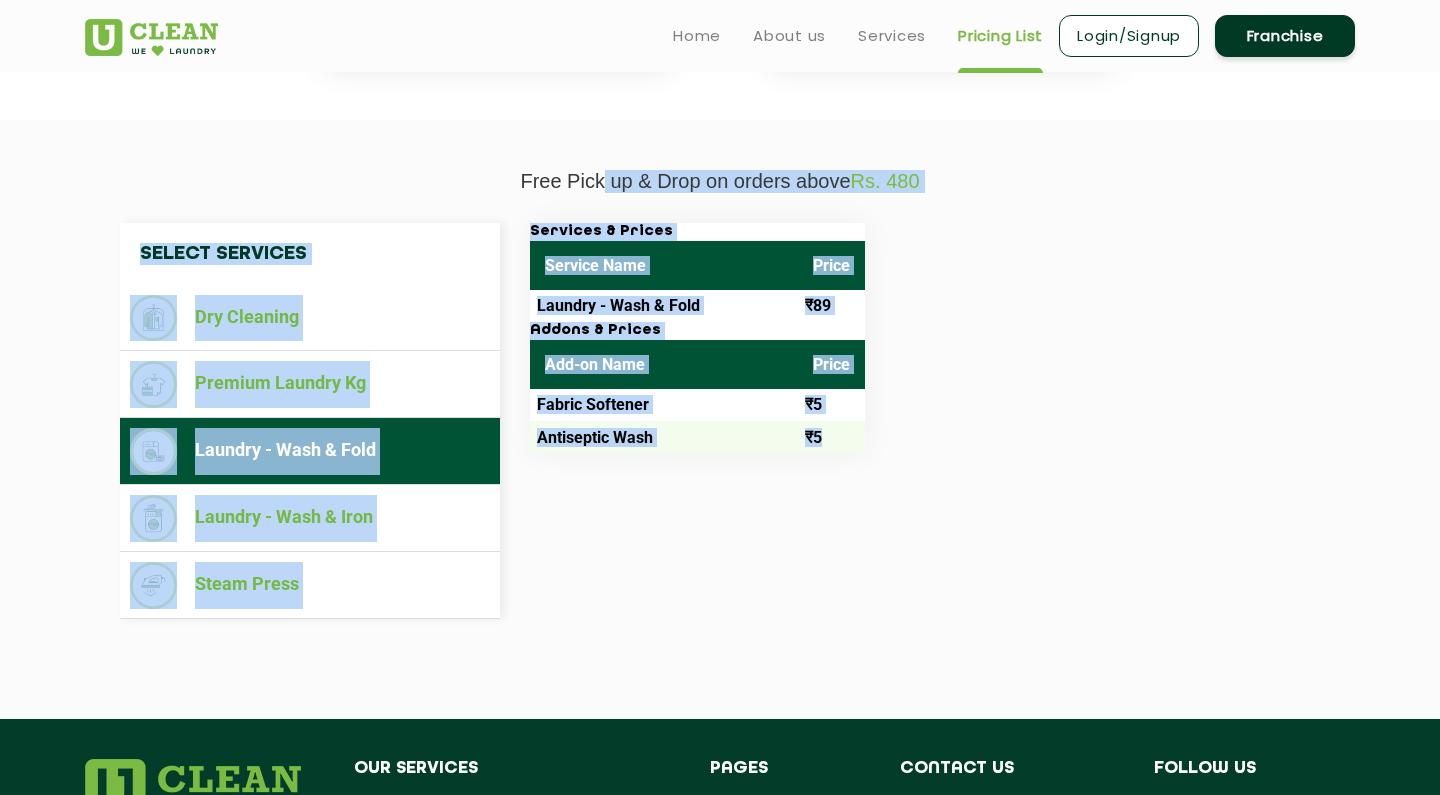 drag, startPoint x: 834, startPoint y: 421, endPoint x: 601, endPoint y: 169, distance: 343.20984 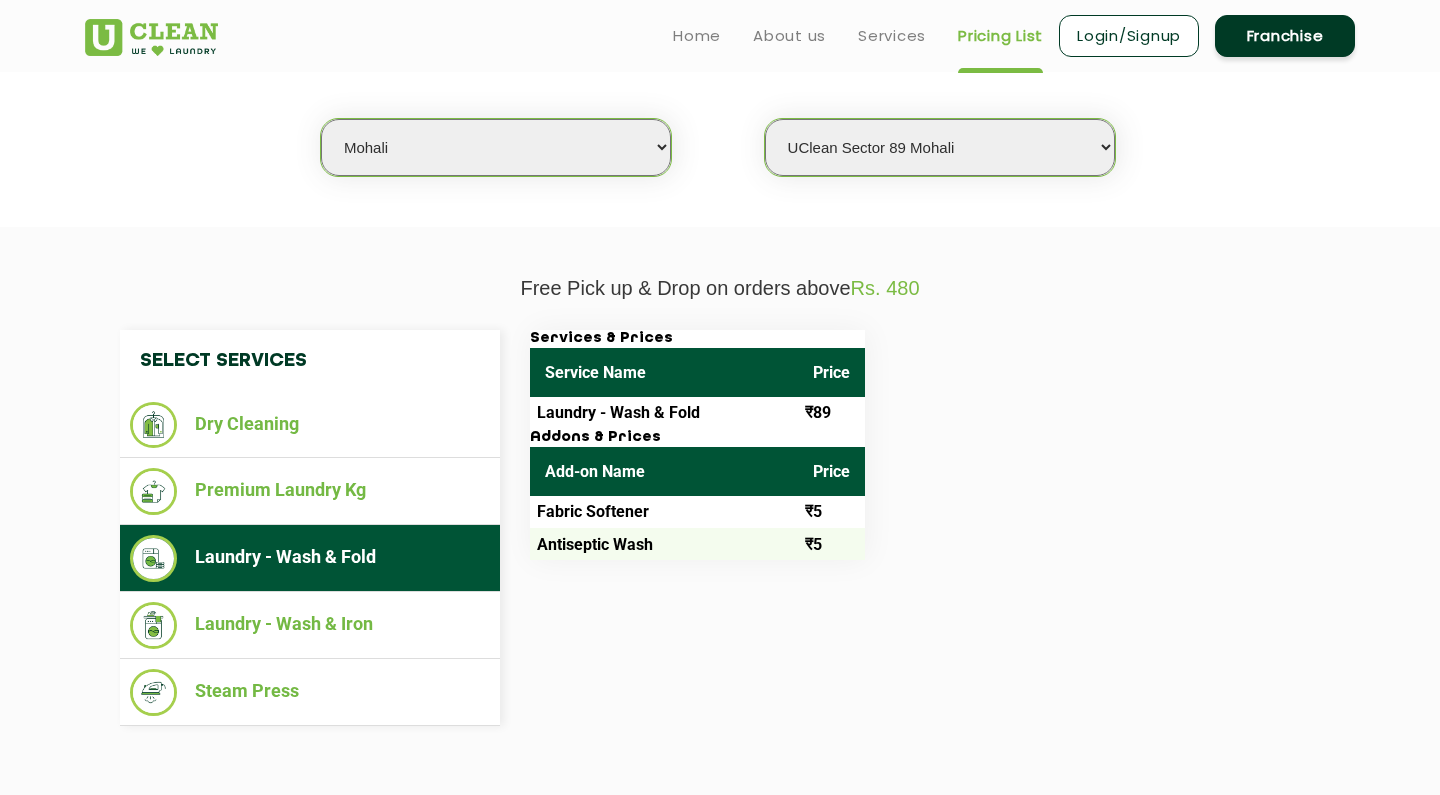 scroll, scrollTop: 510, scrollLeft: 0, axis: vertical 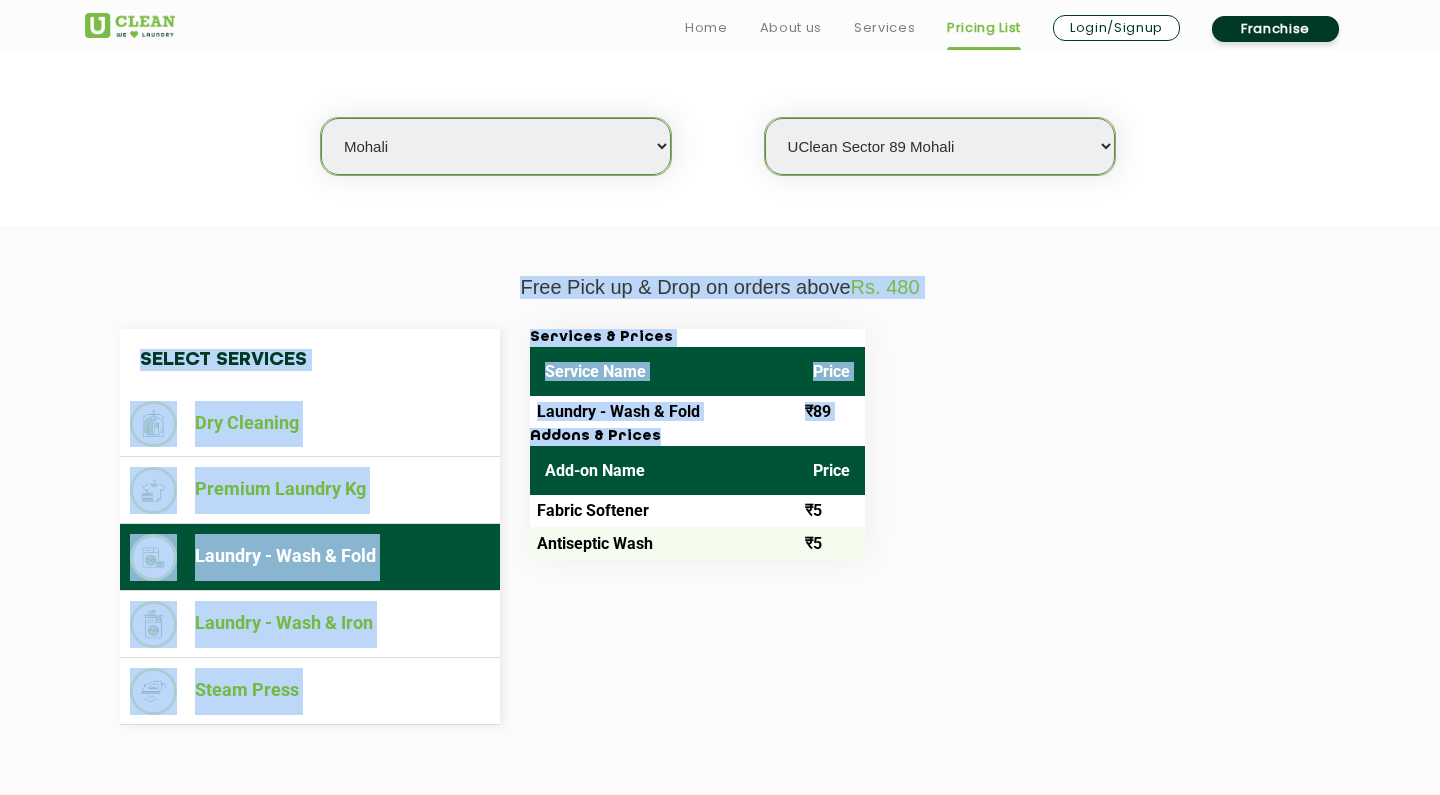 drag, startPoint x: 553, startPoint y: 250, endPoint x: 754, endPoint y: 613, distance: 414.93372 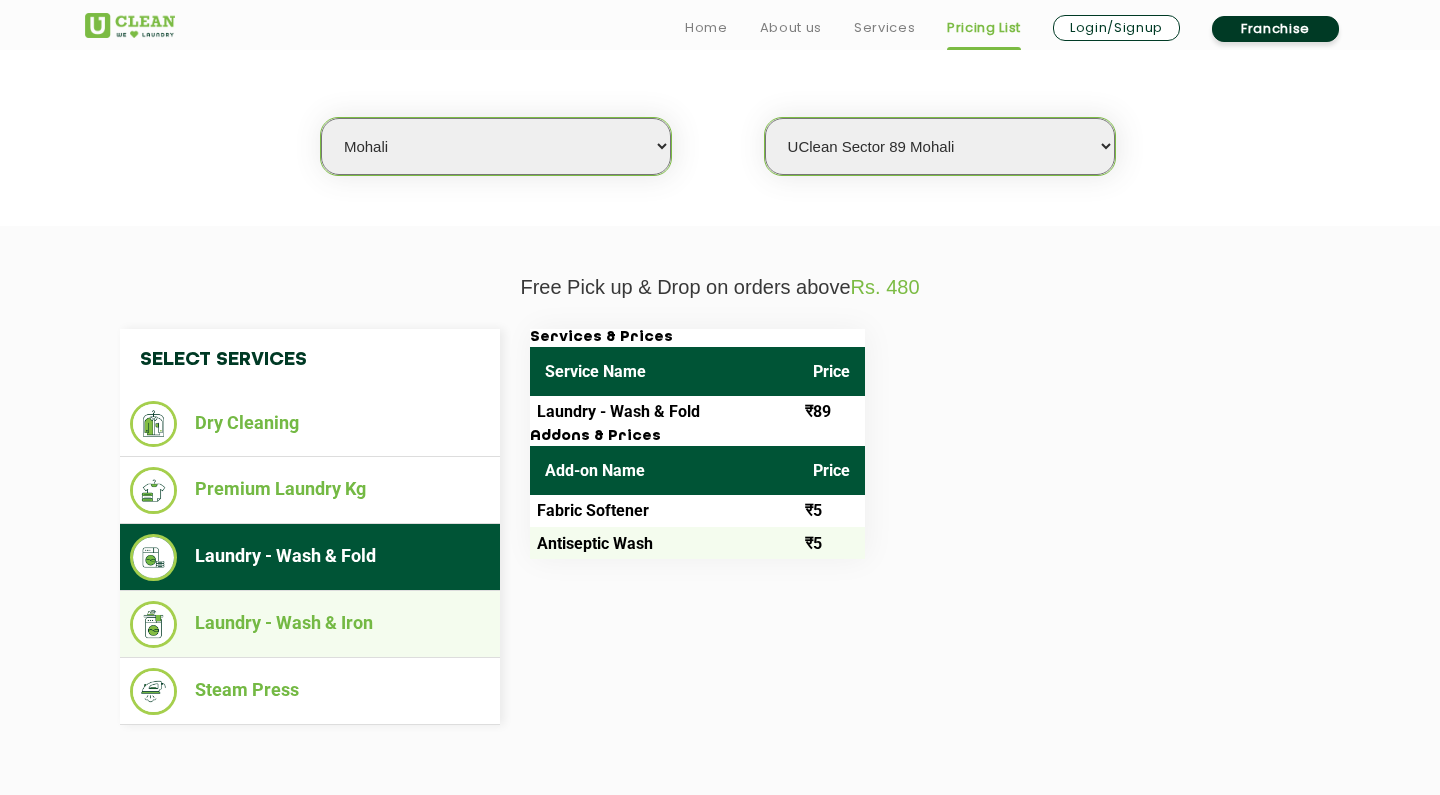 click on "Laundry - Wash & Iron" at bounding box center (310, 624) 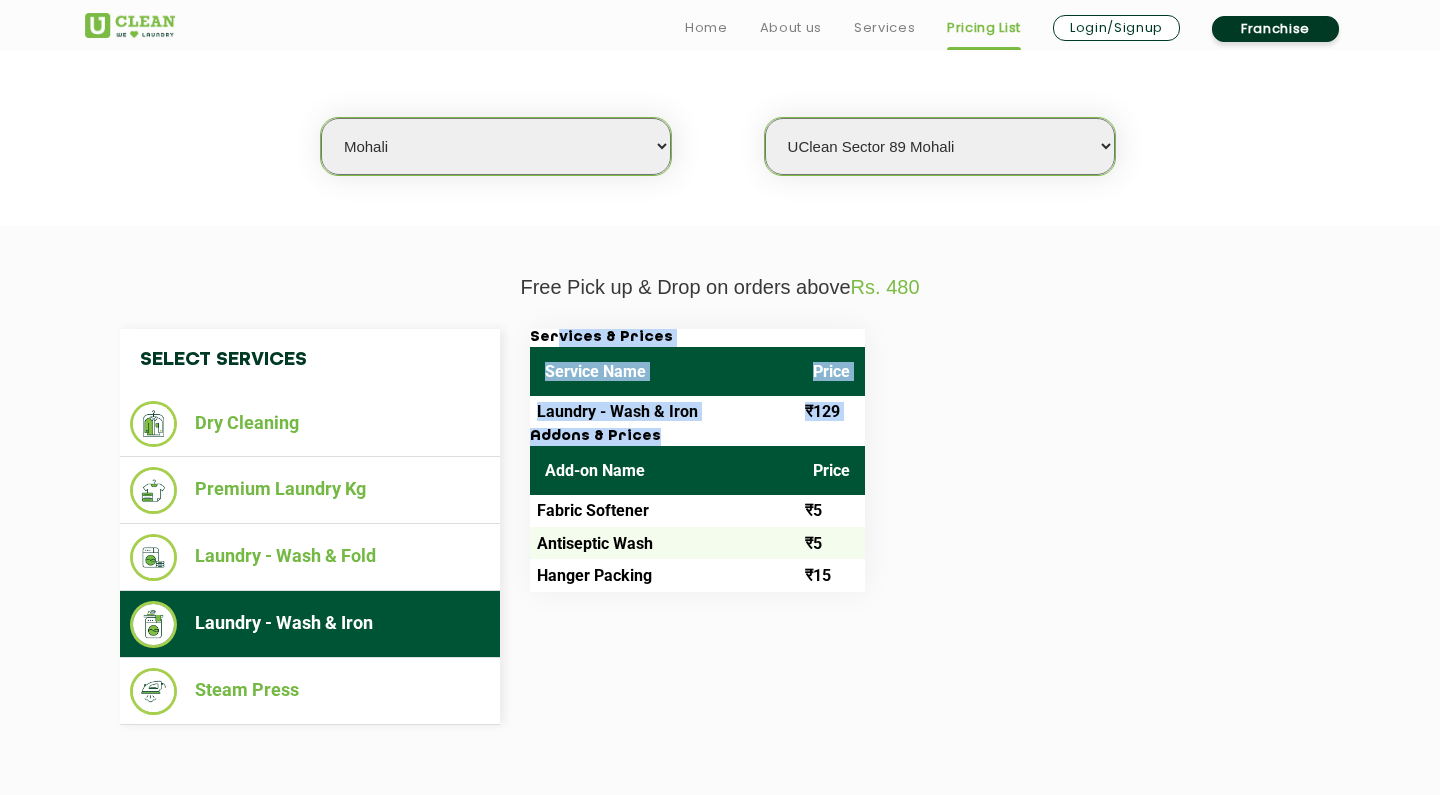 drag, startPoint x: 553, startPoint y: 325, endPoint x: 791, endPoint y: 583, distance: 351.00998 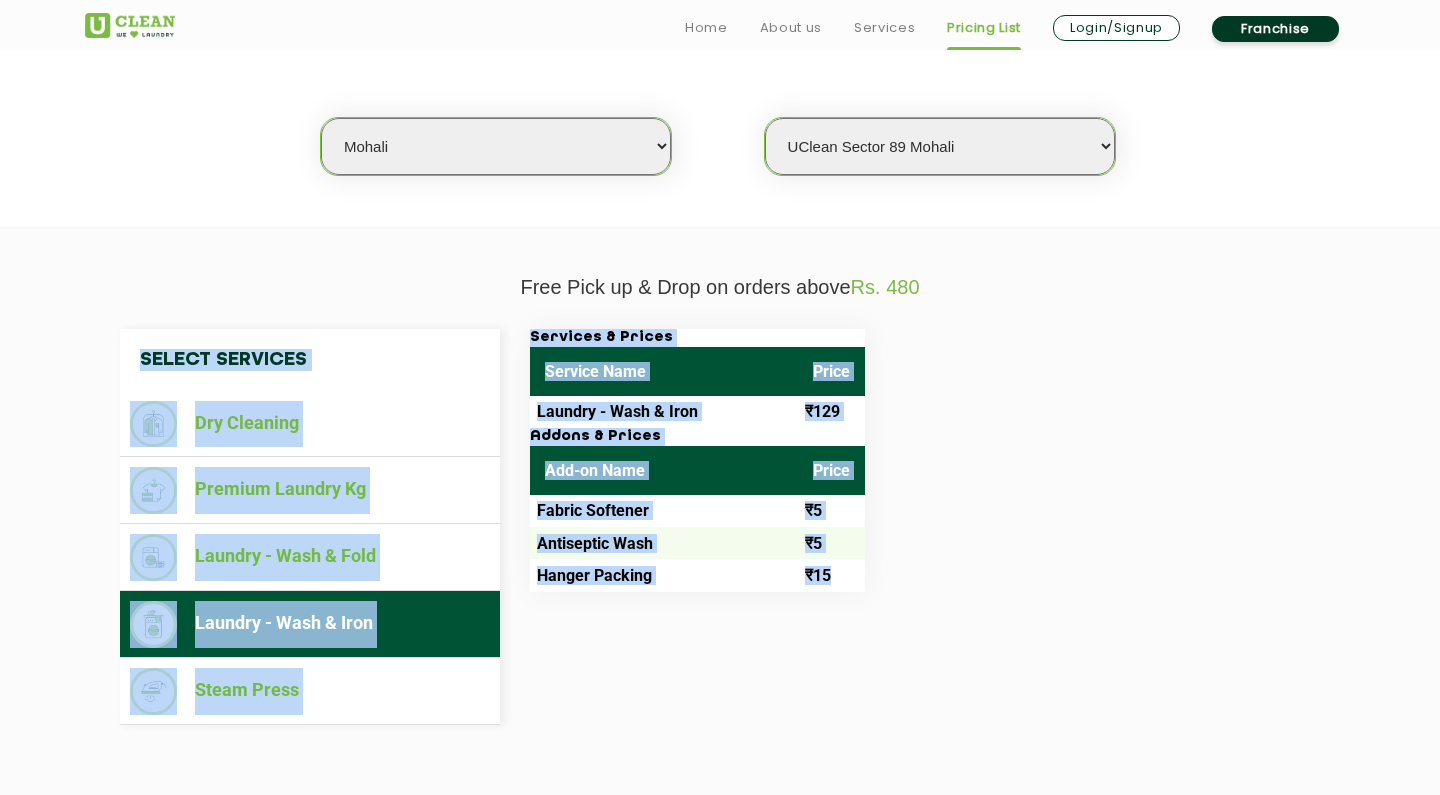 drag, startPoint x: 790, startPoint y: 582, endPoint x: 557, endPoint y: 300, distance: 365.8046 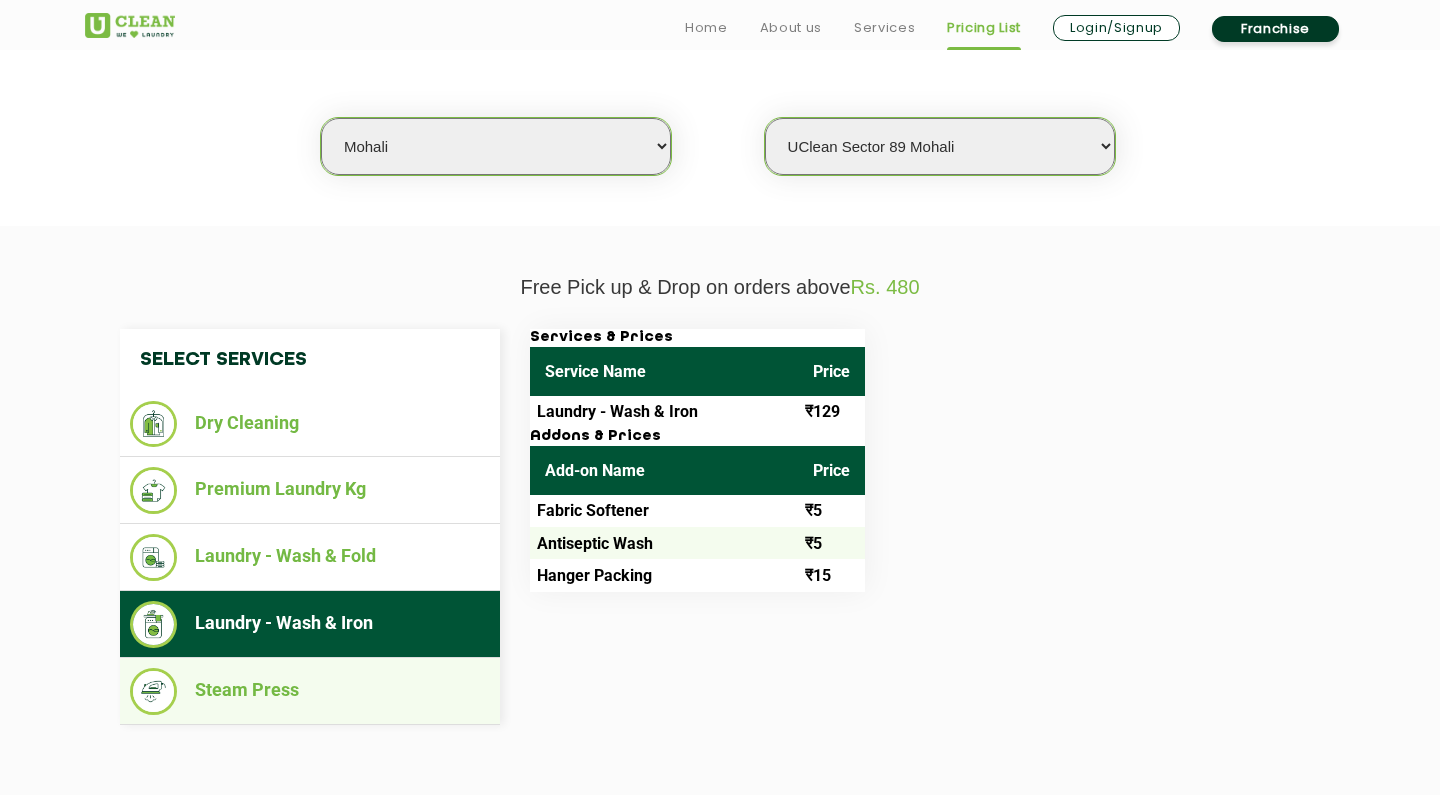 click on "Steam Press" at bounding box center (310, 691) 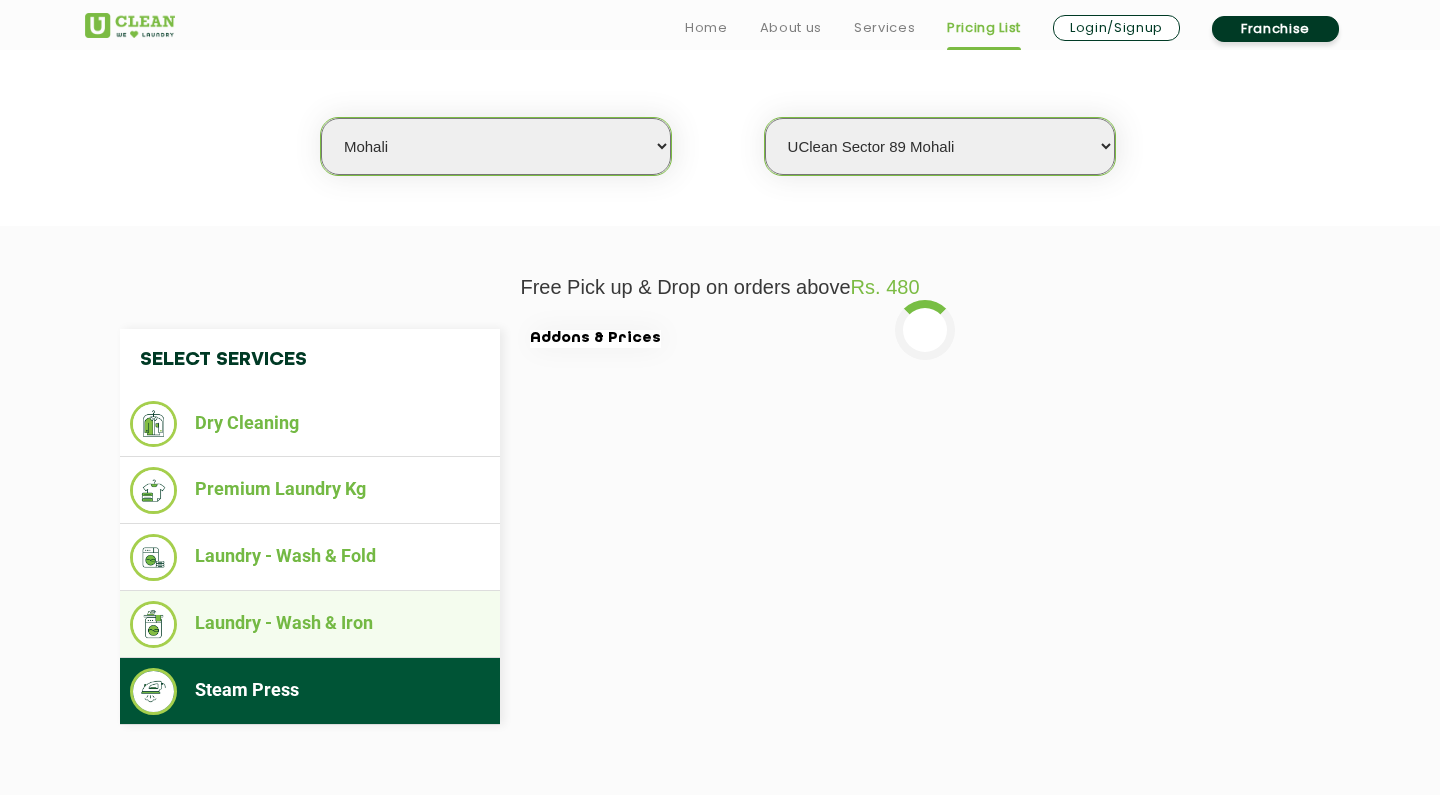 click on "Laundry - Wash & Iron" at bounding box center [310, 624] 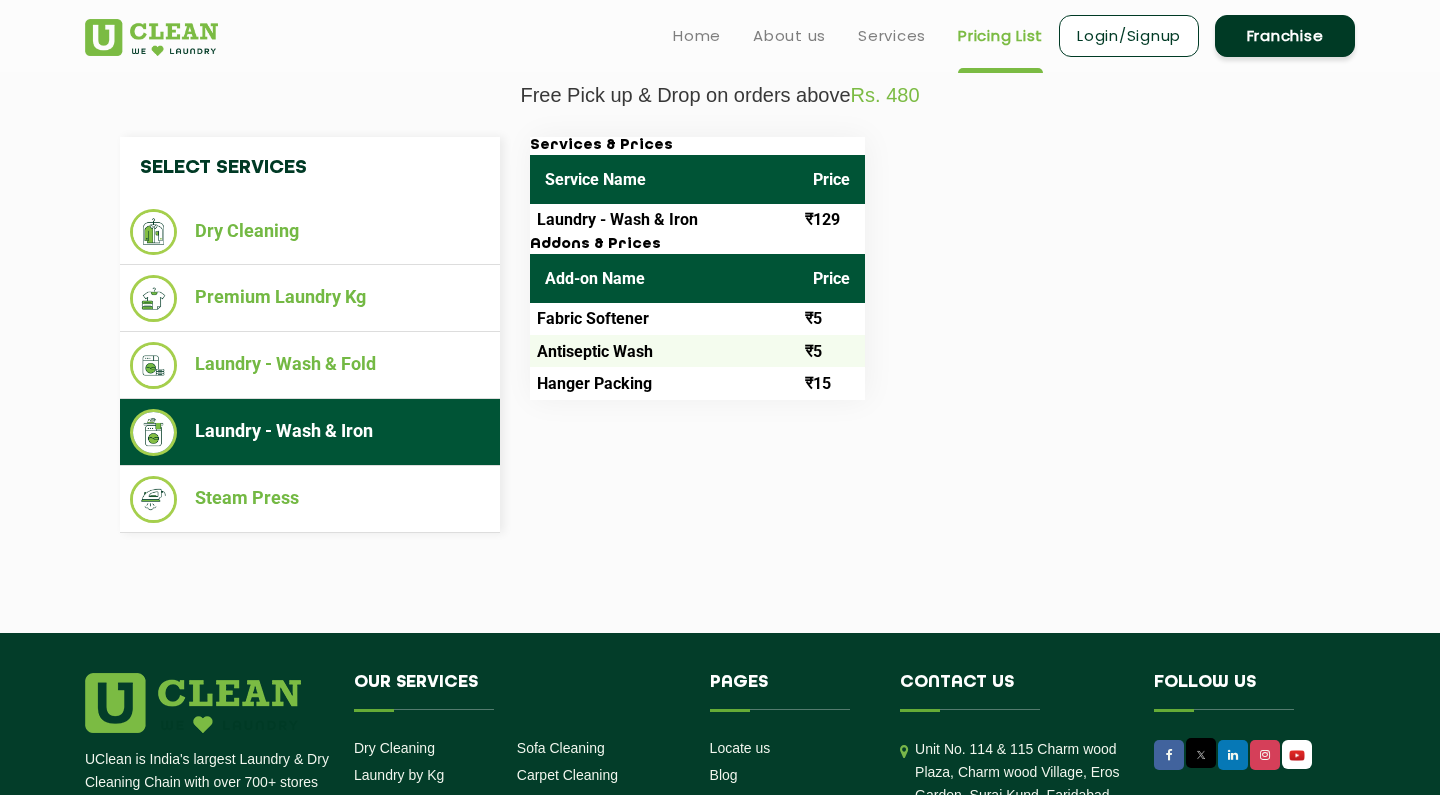 scroll, scrollTop: 699, scrollLeft: 0, axis: vertical 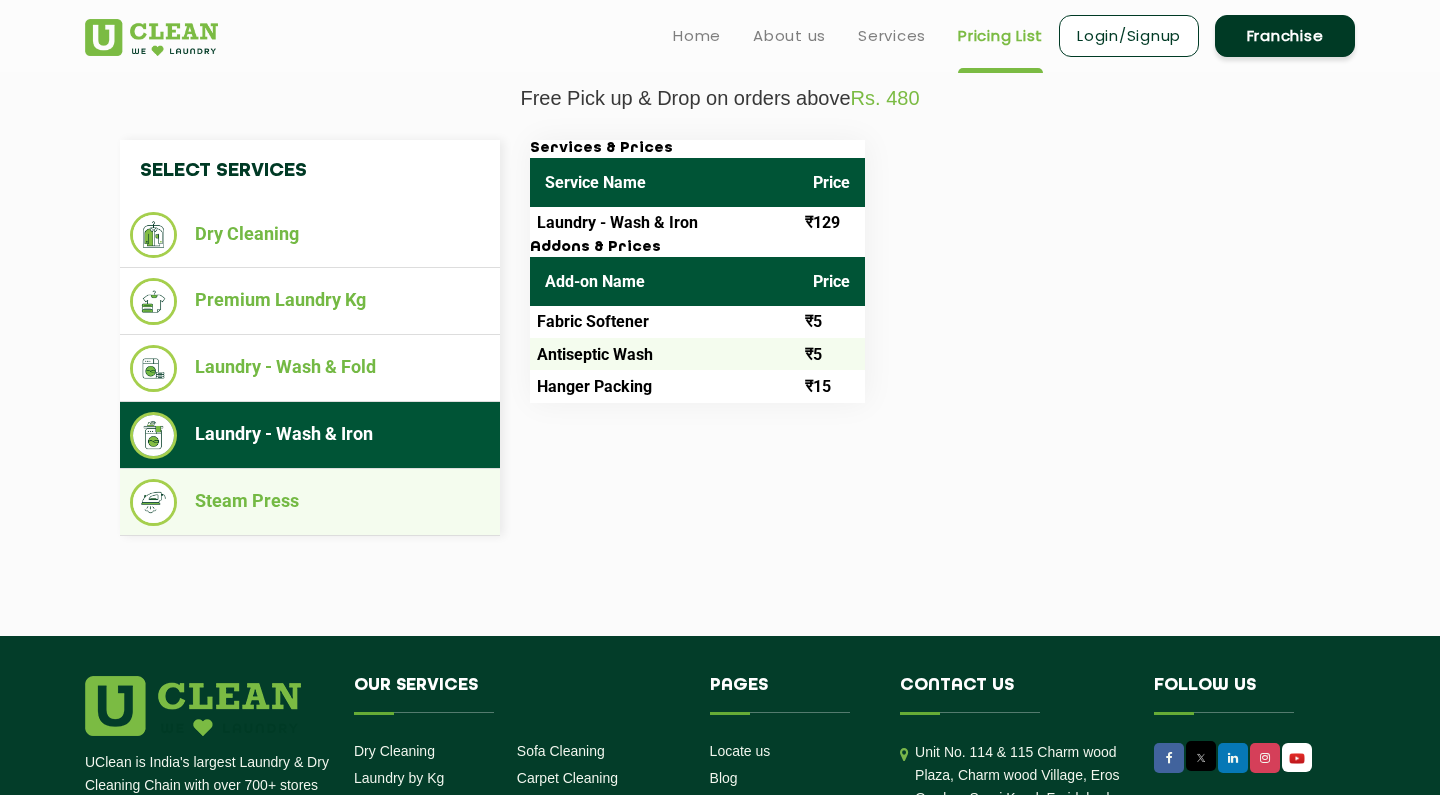 click on "Steam Press" at bounding box center (310, 502) 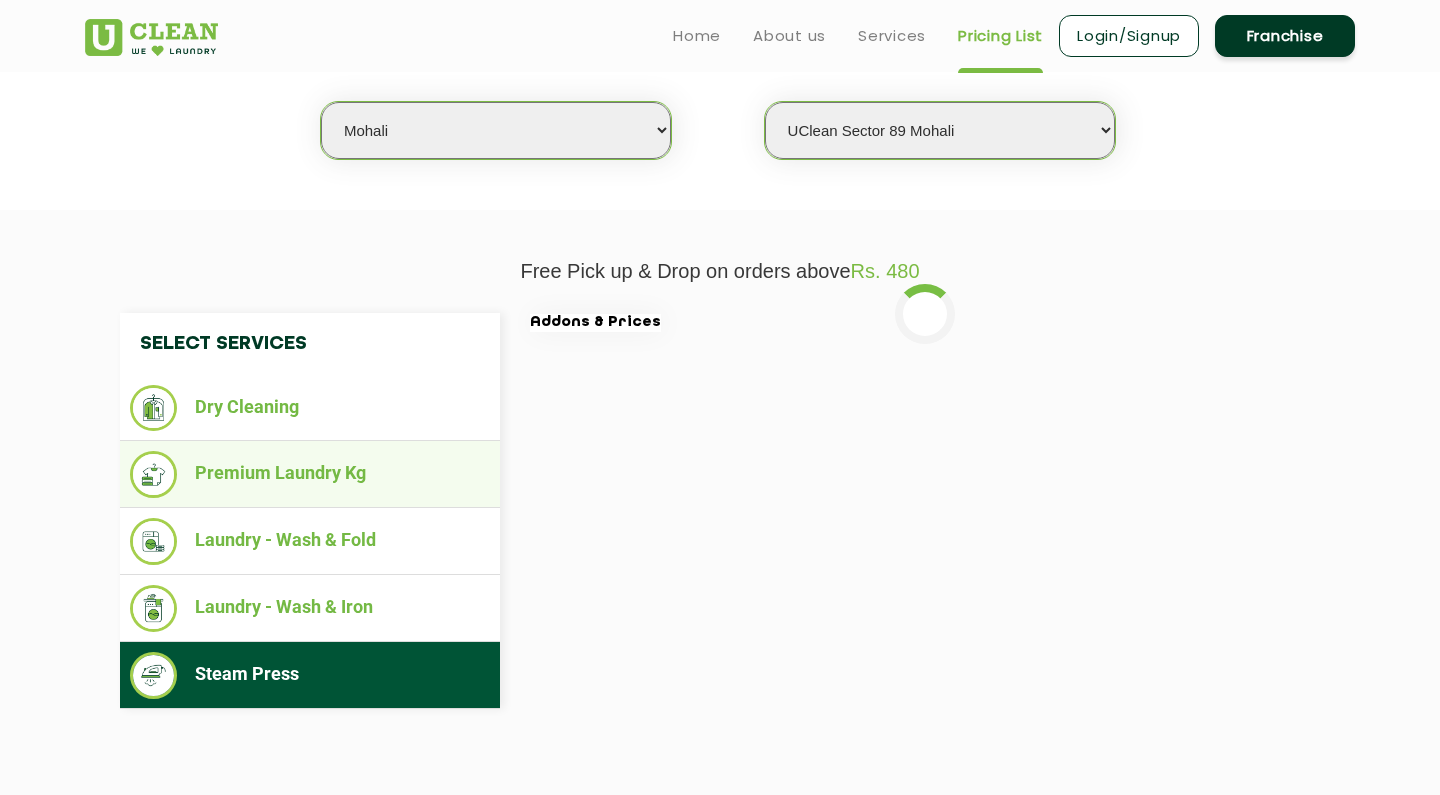 scroll, scrollTop: 310, scrollLeft: 0, axis: vertical 